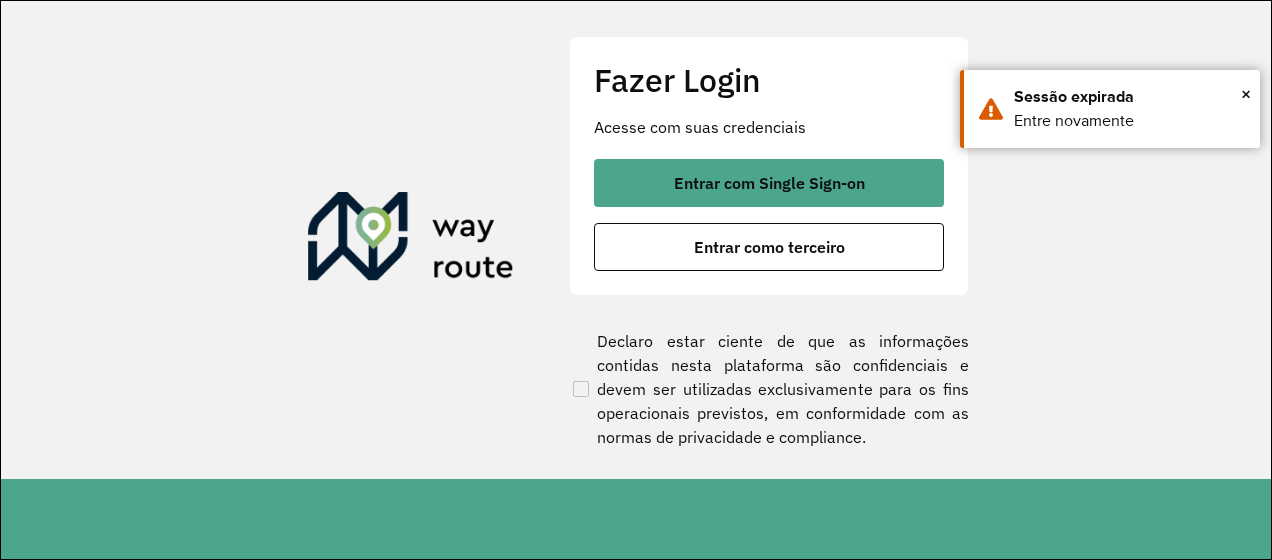 scroll, scrollTop: 0, scrollLeft: 0, axis: both 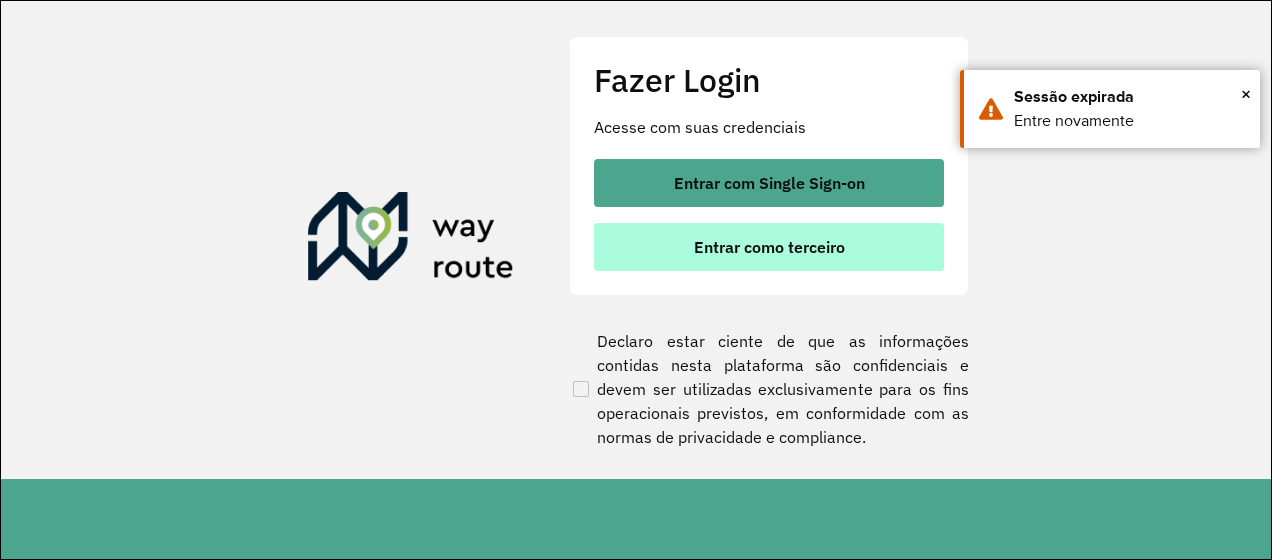 click on "Entrar como terceiro" at bounding box center [769, 247] 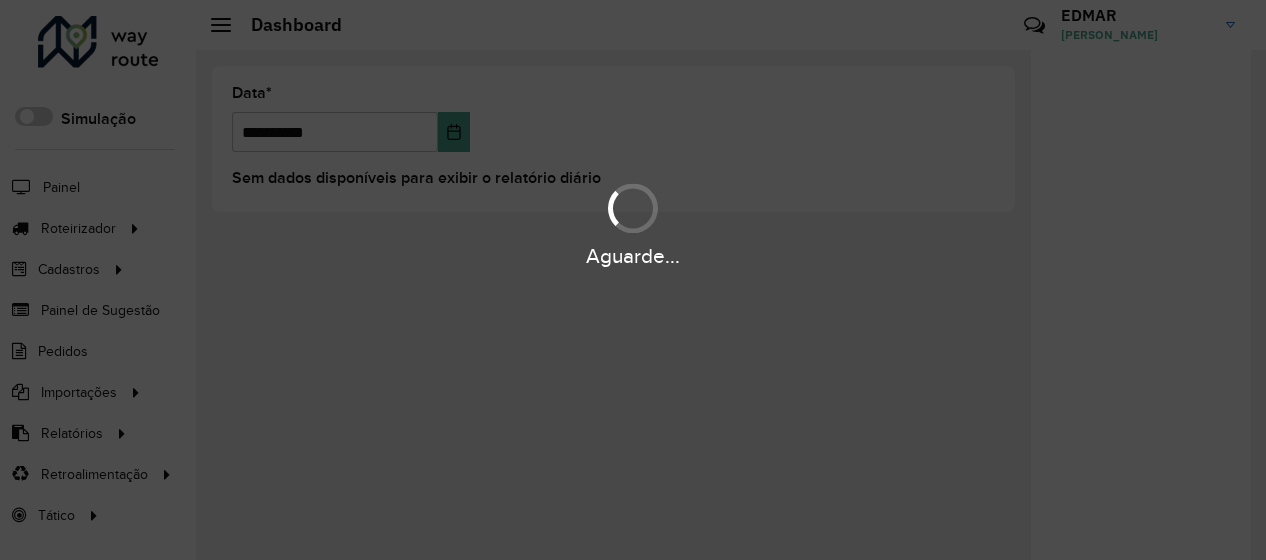 scroll, scrollTop: 0, scrollLeft: 0, axis: both 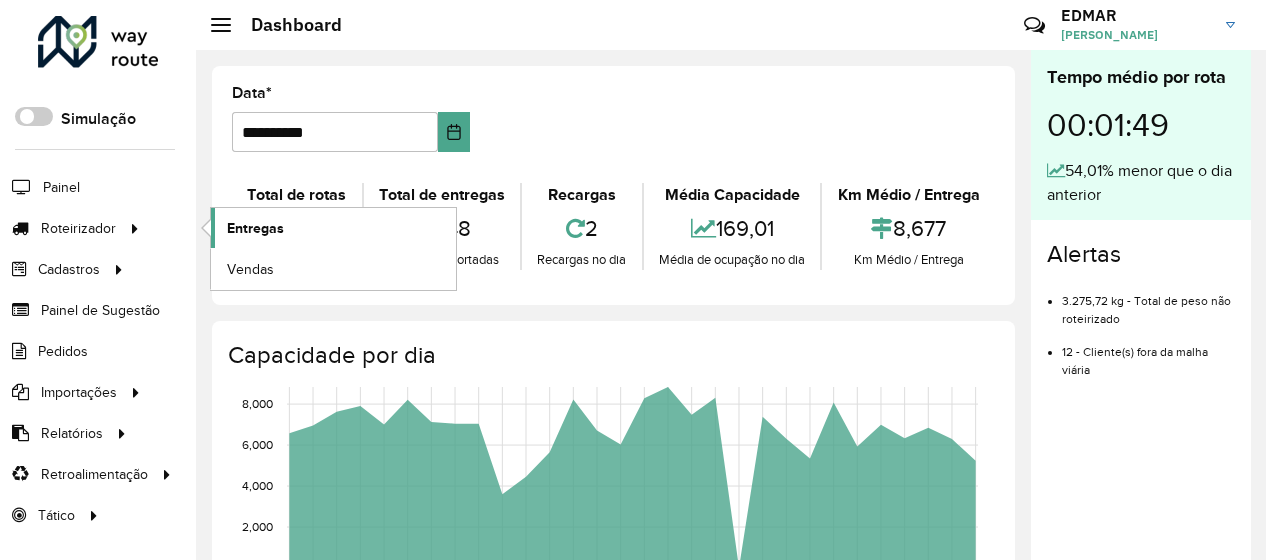 click on "Entregas" 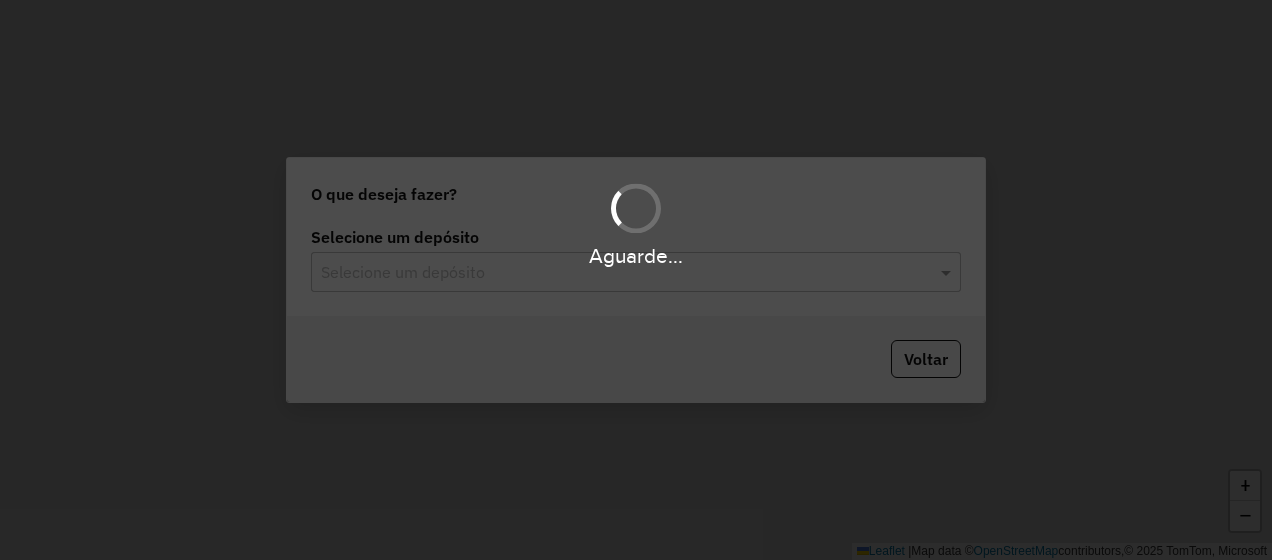 scroll, scrollTop: 0, scrollLeft: 0, axis: both 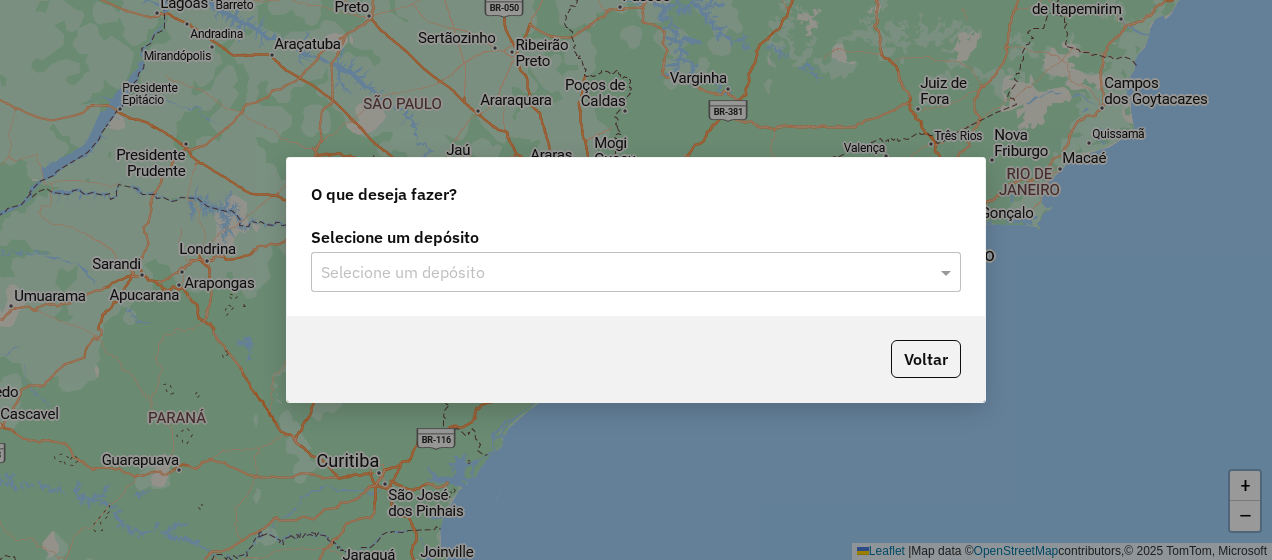 click 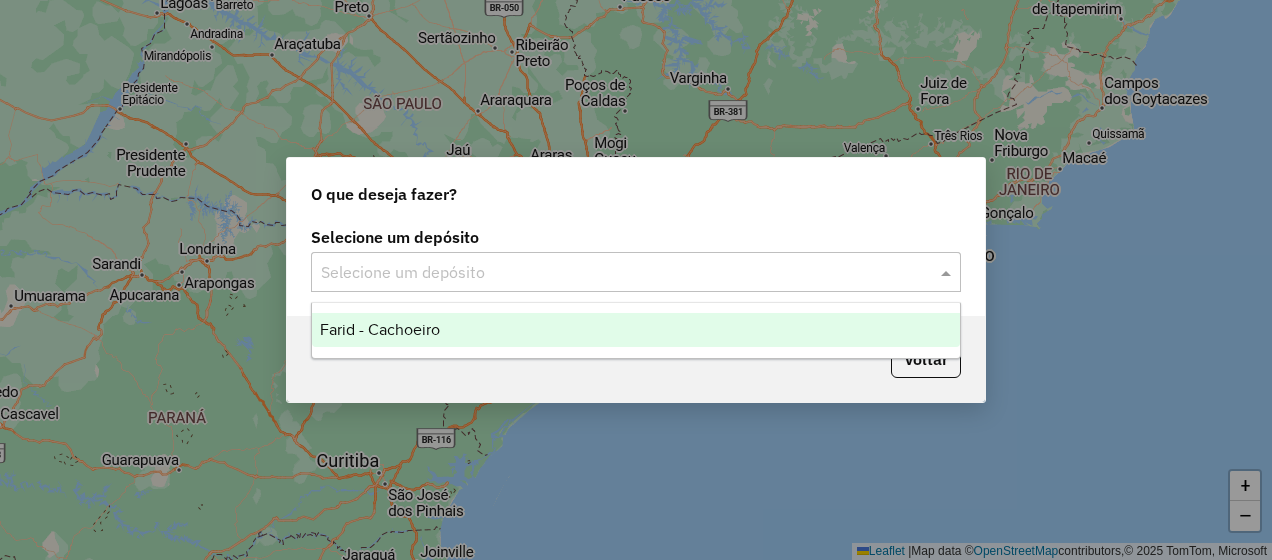click on "Farid - Cachoeiro" at bounding box center [380, 329] 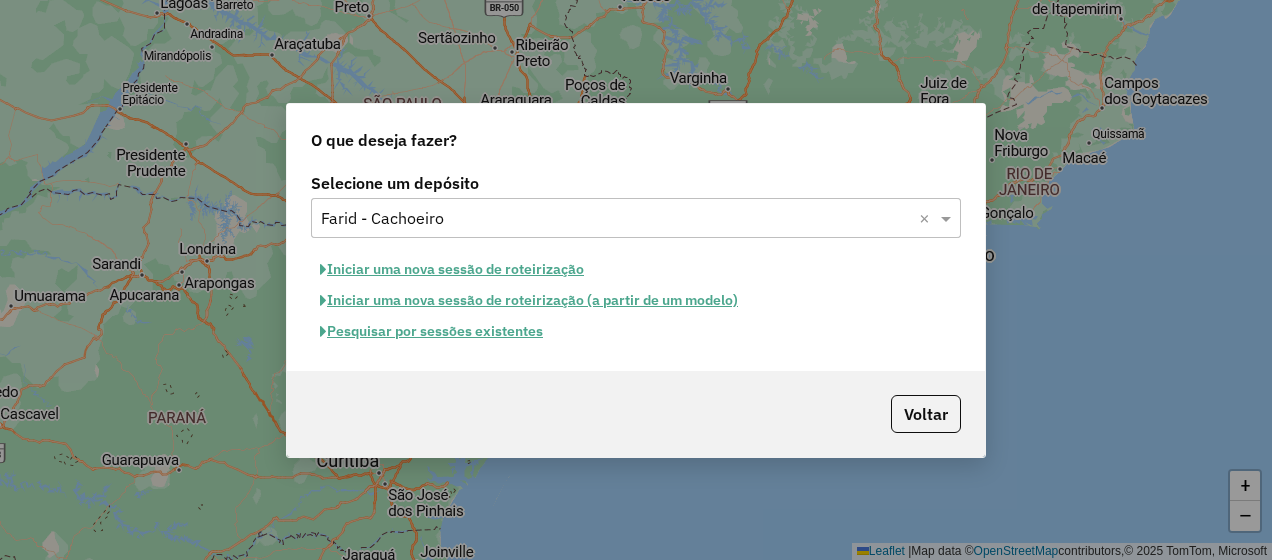click on "Pesquisar por sessões existentes" 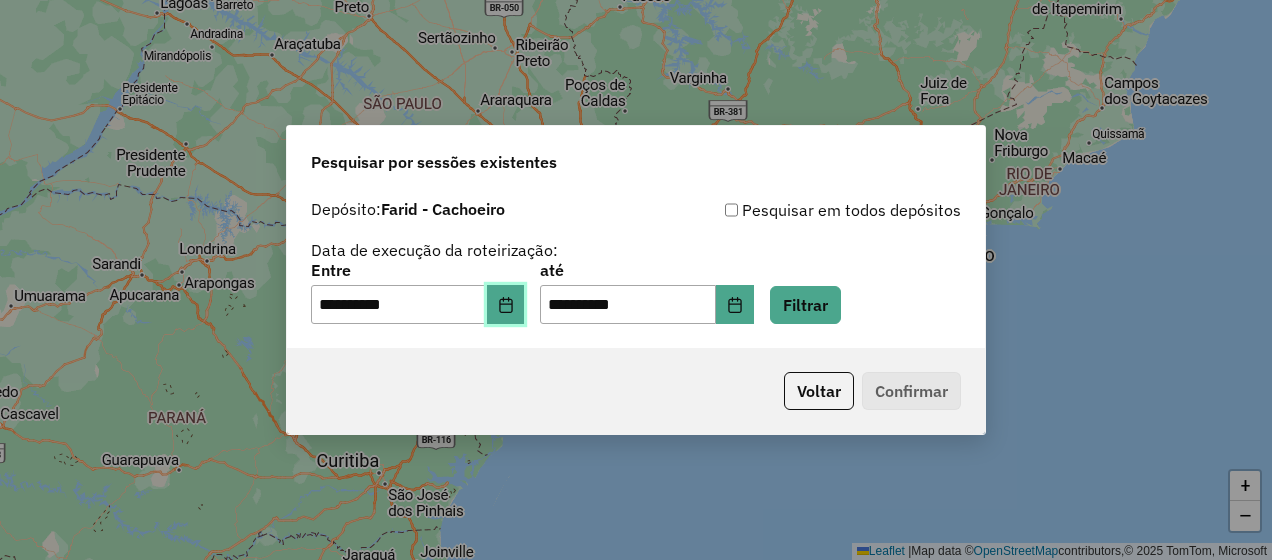 click 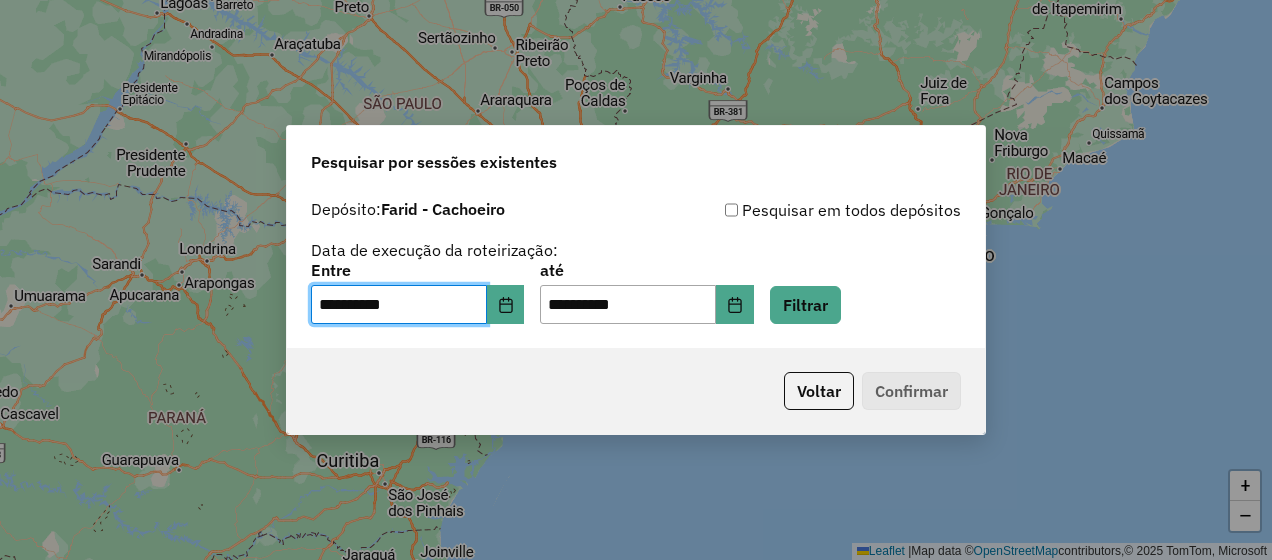 click on "Pesquisar em todos depósitos" 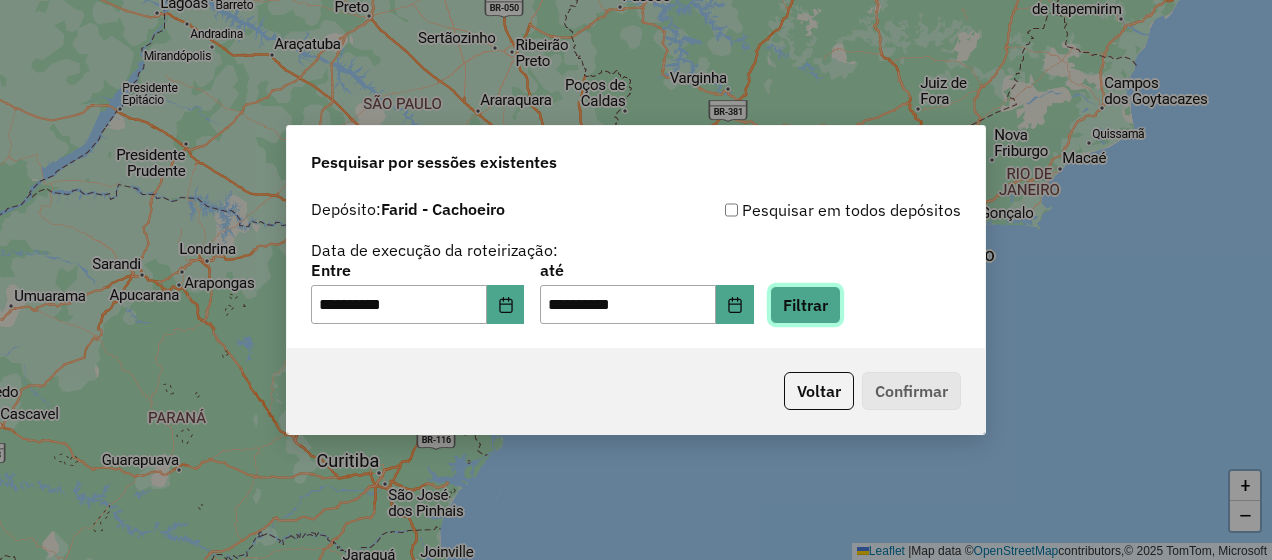 click on "Filtrar" 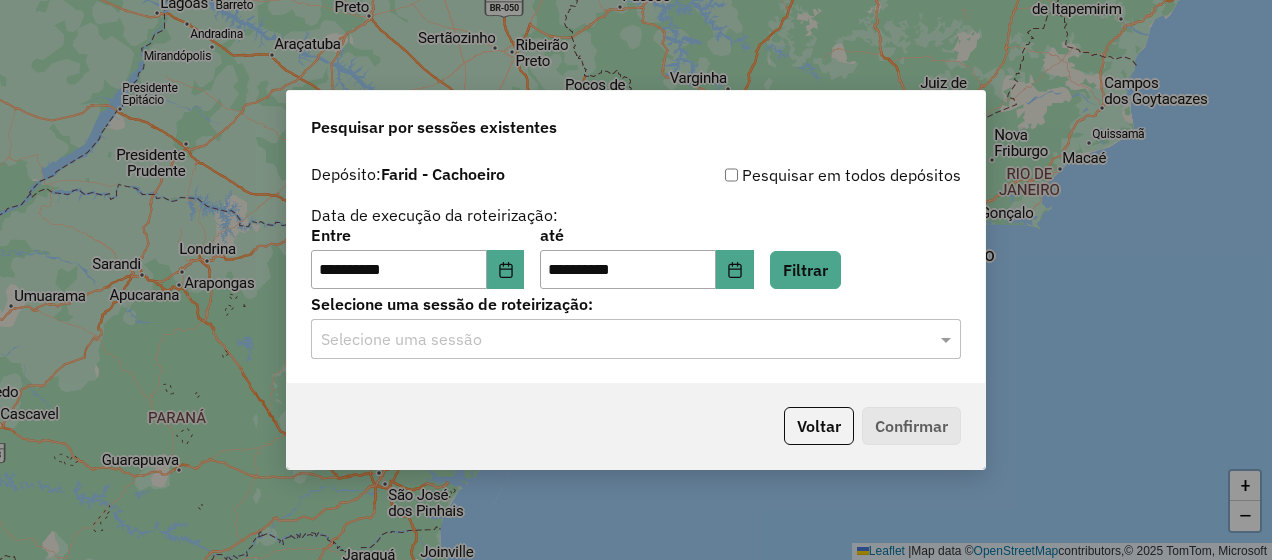 click 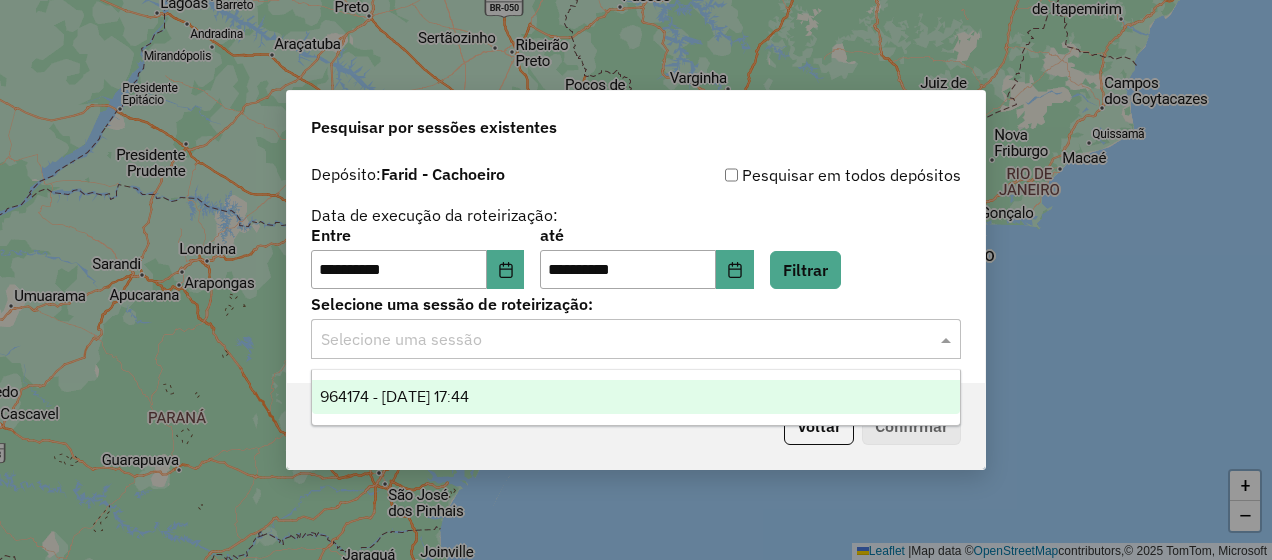 click on "964174 - 14/07/2025 17:44" at bounding box center (394, 396) 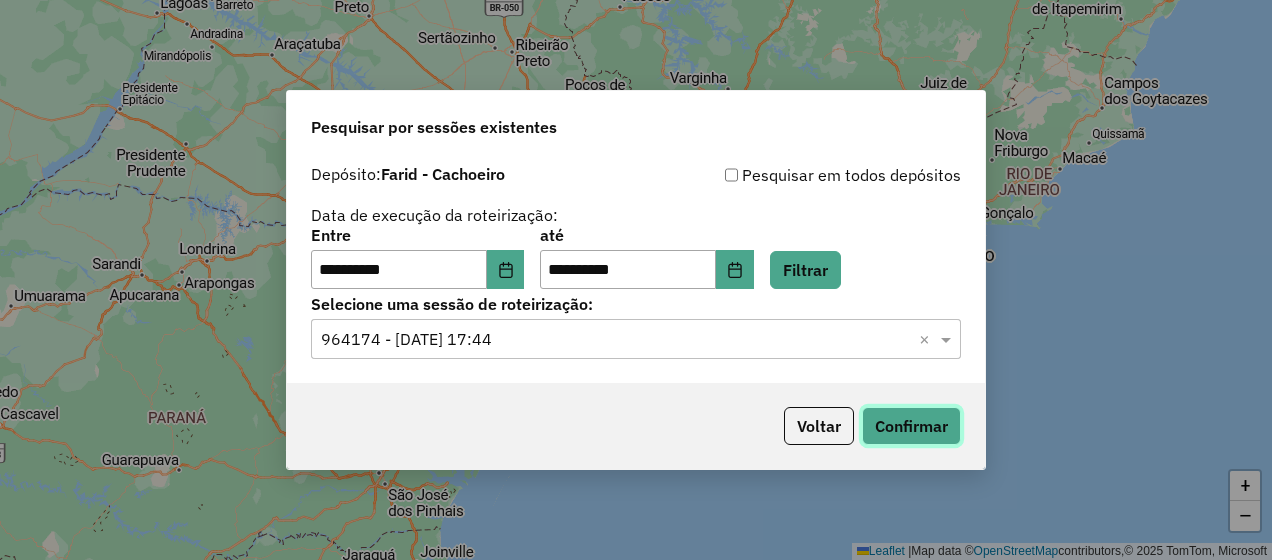 click on "Confirmar" 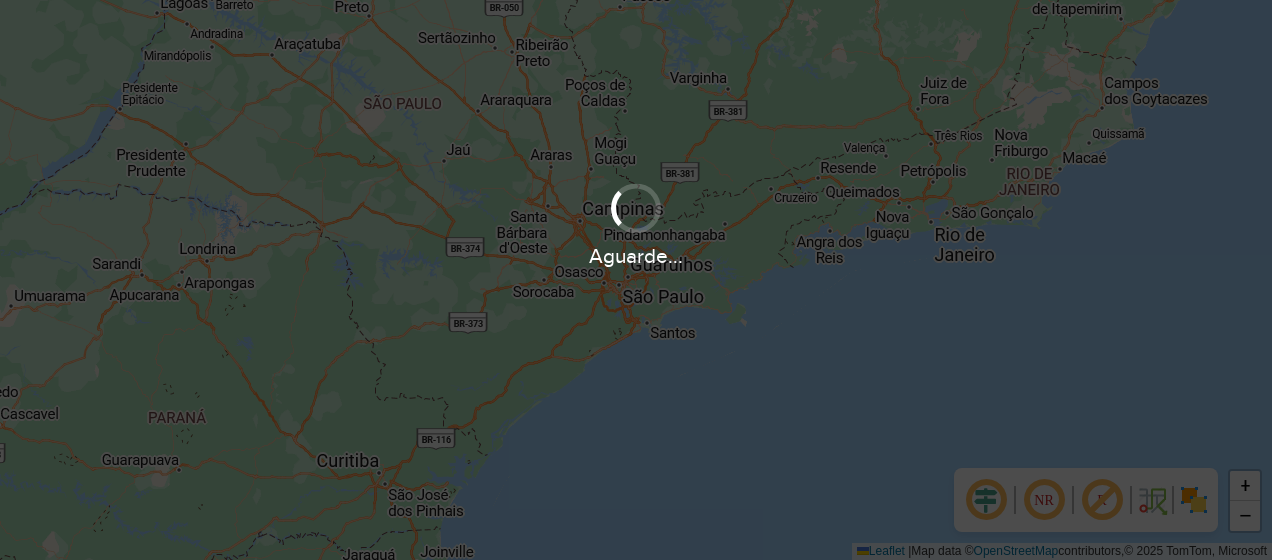 scroll, scrollTop: 0, scrollLeft: 0, axis: both 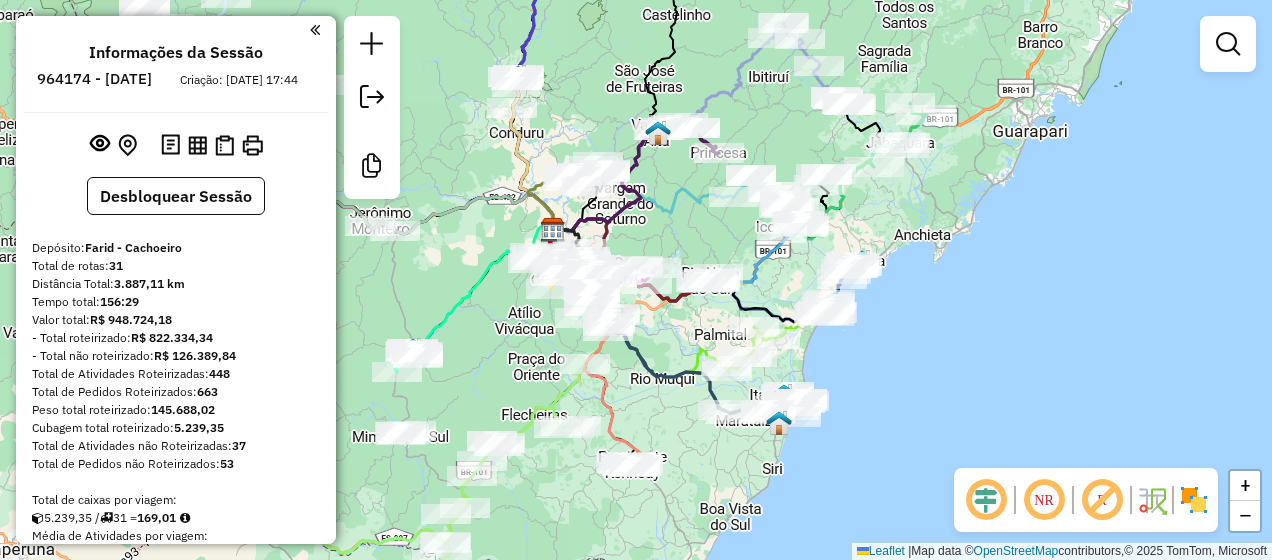 drag, startPoint x: 760, startPoint y: 398, endPoint x: 676, endPoint y: 348, distance: 97.7548 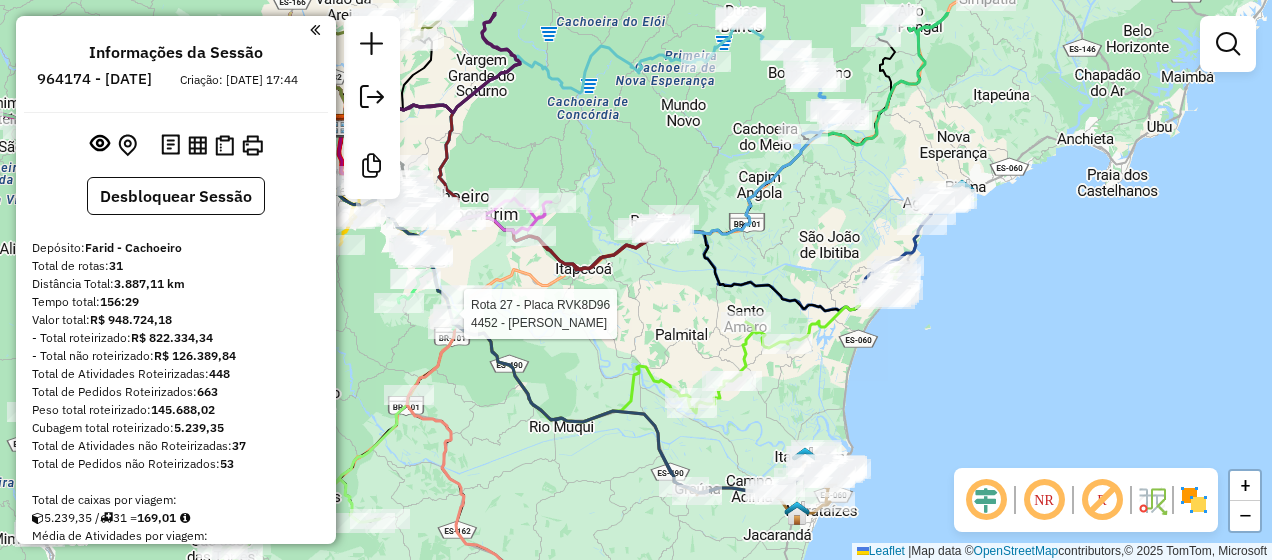 drag, startPoint x: 704, startPoint y: 381, endPoint x: 601, endPoint y: 449, distance: 123.42204 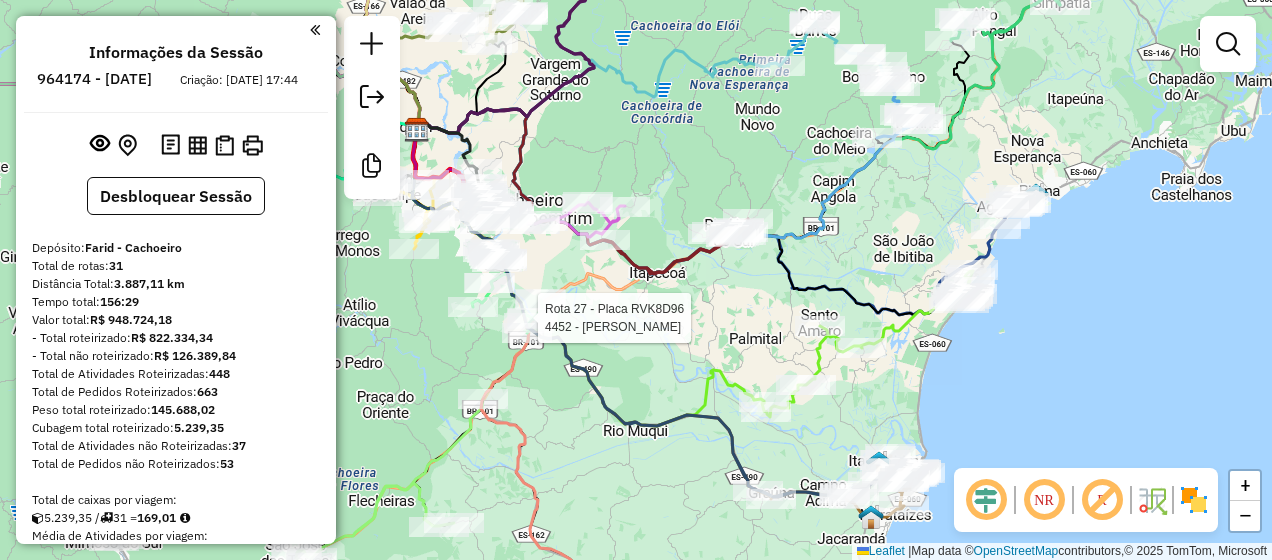 drag, startPoint x: 580, startPoint y: 430, endPoint x: 1031, endPoint y: 419, distance: 451.13412 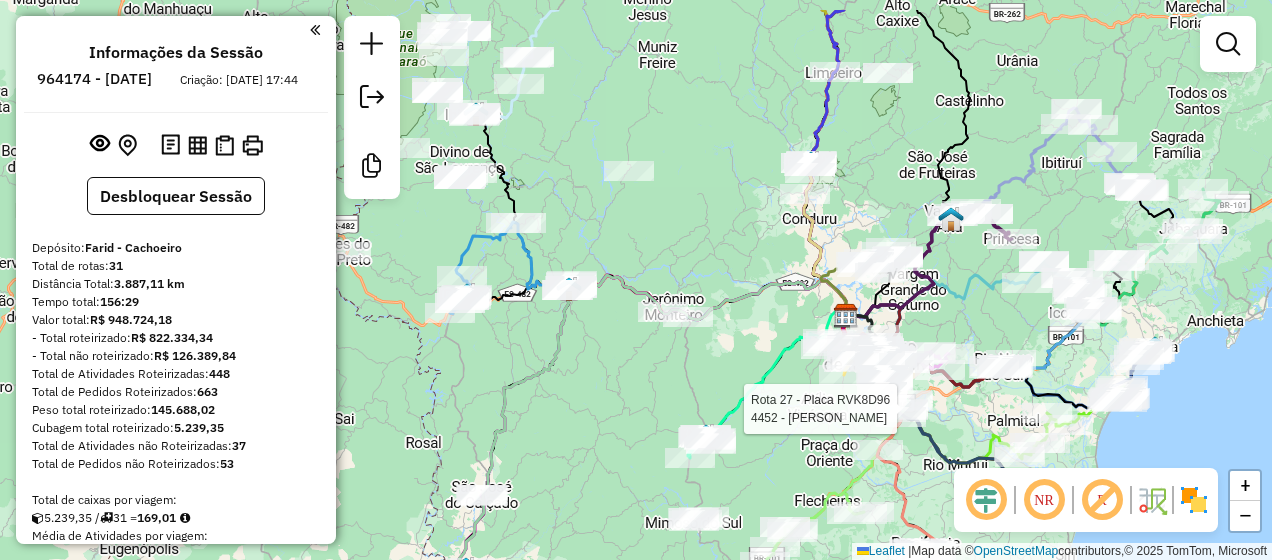 drag, startPoint x: 596, startPoint y: 406, endPoint x: 666, endPoint y: 472, distance: 96.20811 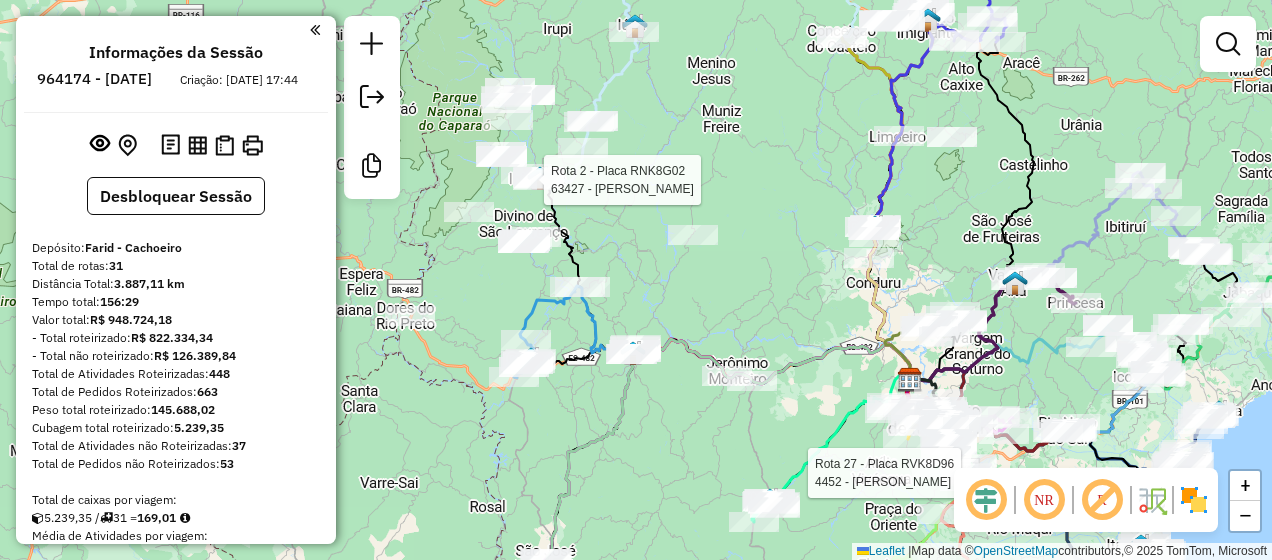 select on "**********" 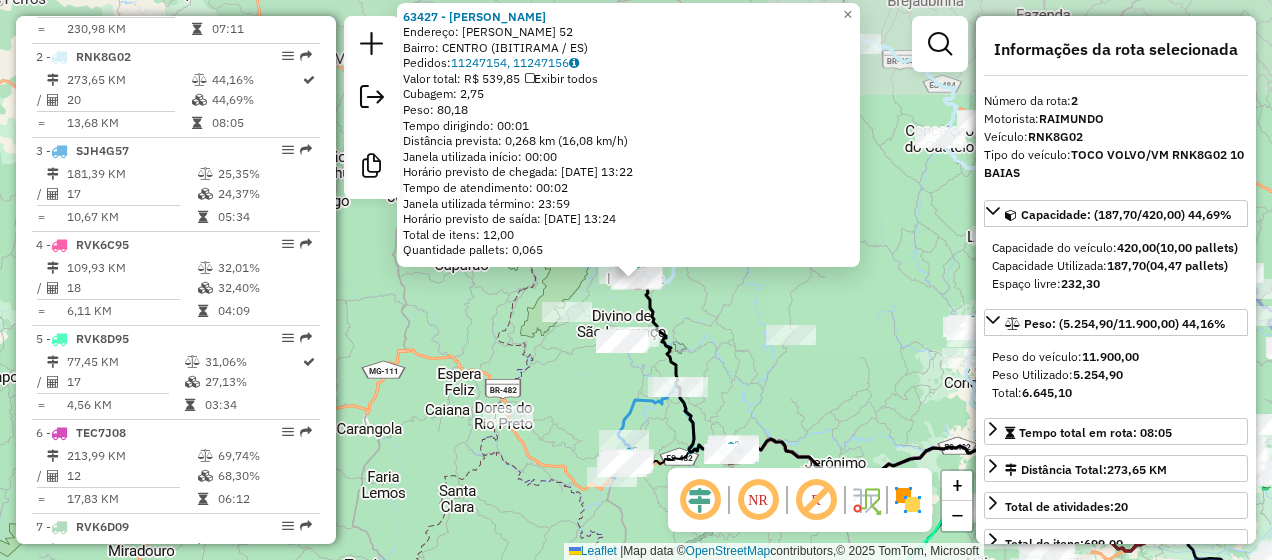 scroll, scrollTop: 881, scrollLeft: 0, axis: vertical 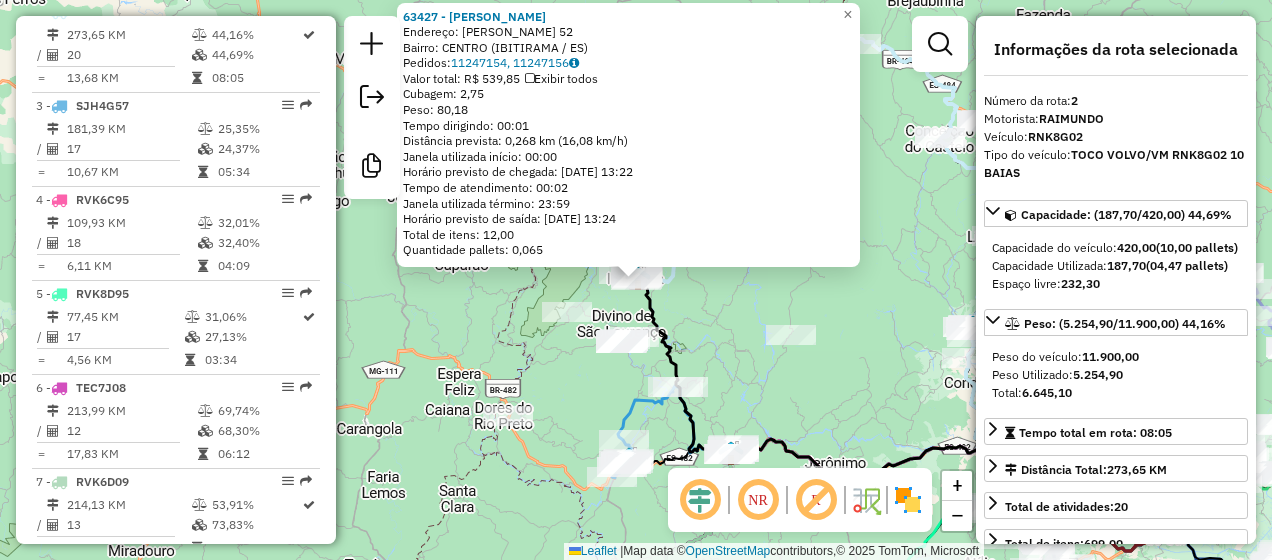 click on "63427 - [PERSON_NAME]:  [PERSON_NAME] 52   Bairro: CENTRO (IBITIRAMA / [GEOGRAPHIC_DATA])   Pedidos:  11247154, 11247156   Valor total: R$ 539,85   Exibir todos   Cubagem: 2,75  Peso: 80,18  Tempo dirigindo: 00:01   Distância prevista: 0,268 km (16,08 km/h)   [GEOGRAPHIC_DATA] utilizada início: 00:00   Horário previsto de chegada: [DATE] 13:22   Tempo de atendimento: 00:02   Janela utilizada término: 23:59   Horário previsto de saída: [DATE] 13:24   Total de itens: 12,00   Quantidade pallets: 0,065  × Janela de atendimento Grade de atendimento Capacidade Transportadoras Veículos Cliente Pedidos  Rotas Selecione os dias de semana para filtrar as janelas de atendimento  Seg   Ter   Qua   Qui   Sex   Sáb   Dom  Informe o período da janela de atendimento: De: Até:  Filtrar exatamente a janela do cliente  Considerar janela de atendimento padrão  Selecione os dias de semana para filtrar as grades de atendimento  Seg   Ter   Qua   Qui   Sex   Sáb   Dom   Clientes fora do dia de atendimento selecionado +" 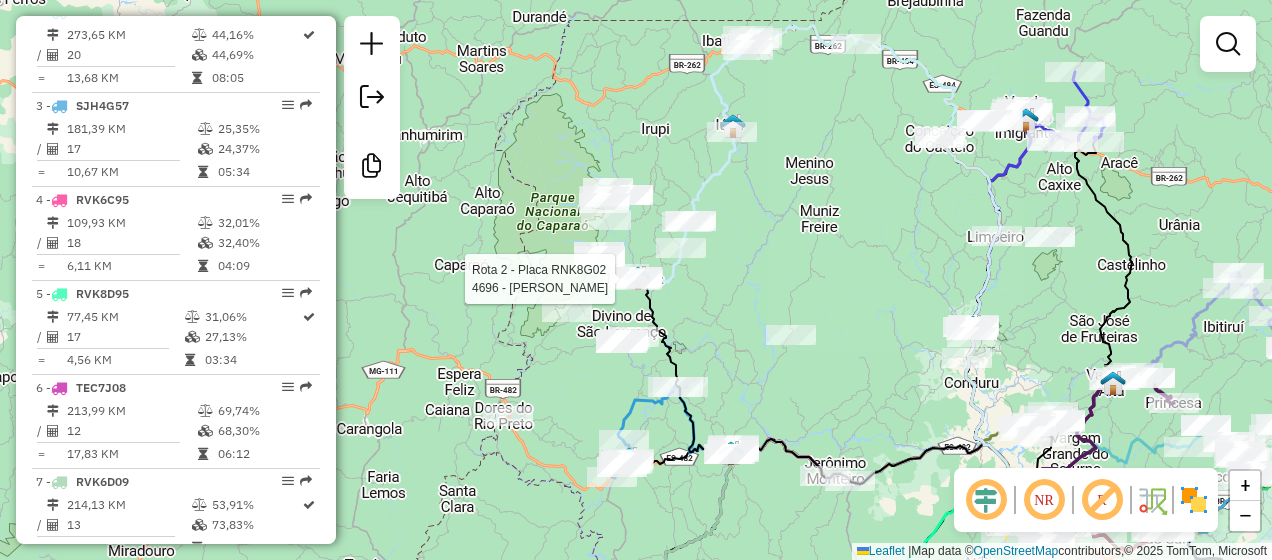 select on "**********" 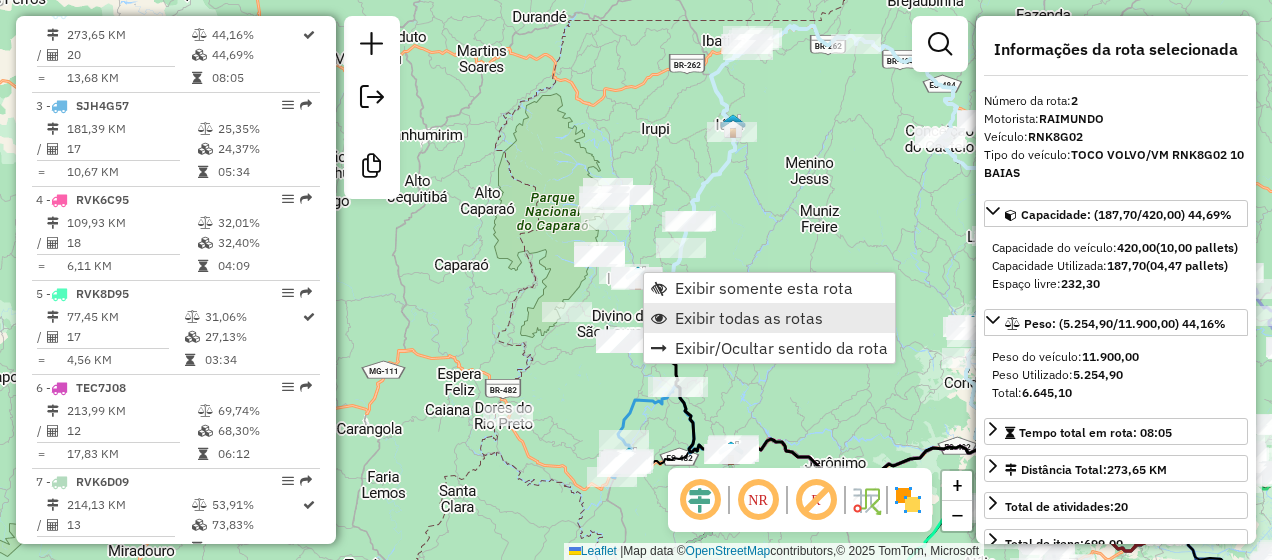 click on "Exibir todas as rotas" at bounding box center [749, 318] 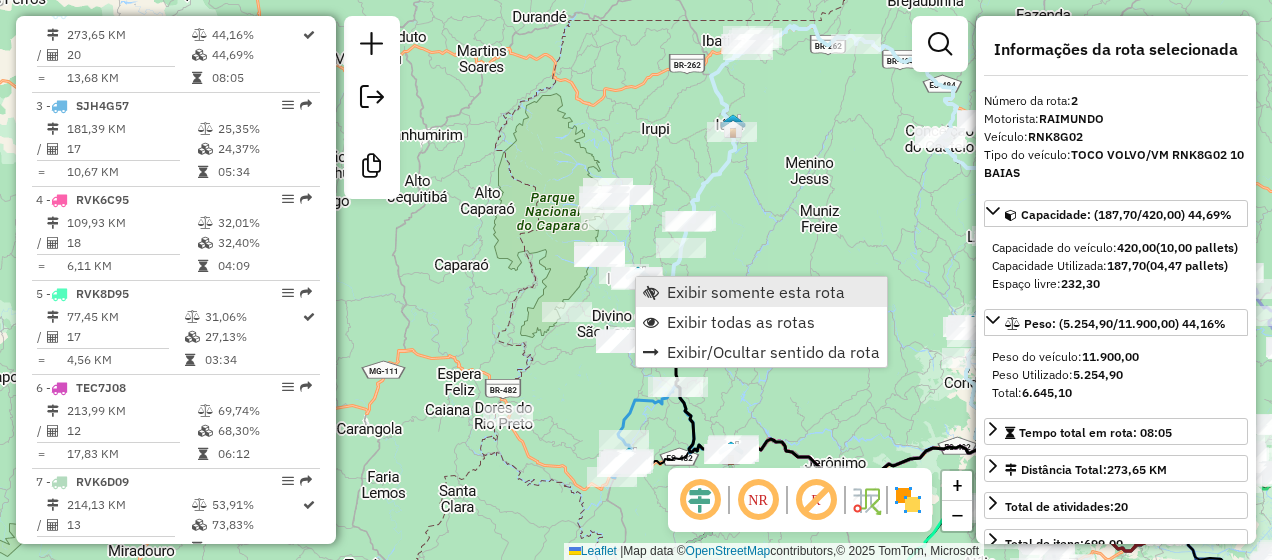 click on "Exibir somente esta rota" at bounding box center (756, 292) 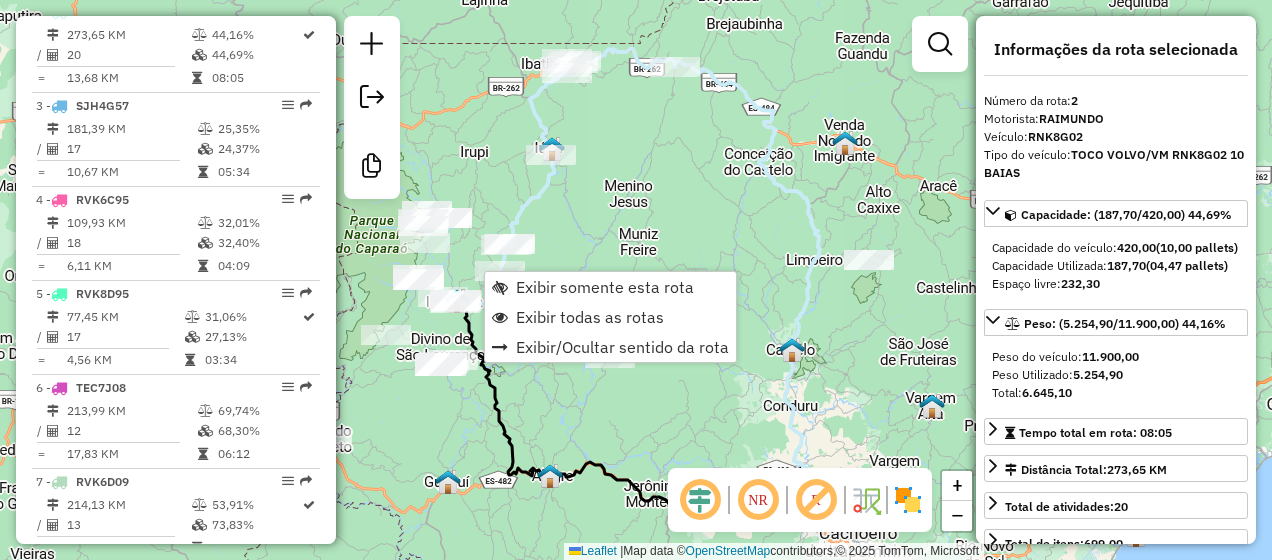 click on "Janela de atendimento Grade de atendimento Capacidade Transportadoras Veículos Cliente Pedidos  Rotas Selecione os dias de semana para filtrar as janelas de atendimento  Seg   Ter   Qua   Qui   Sex   Sáb   Dom  Informe o período da janela de atendimento: De: Até:  Filtrar exatamente a janela do cliente  Considerar janela de atendimento padrão  Selecione os dias de semana para filtrar as grades de atendimento  Seg   Ter   Qua   Qui   Sex   Sáb   Dom   Considerar clientes sem dia de atendimento cadastrado  Clientes fora do dia de atendimento selecionado Filtrar as atividades entre os valores definidos abaixo:  Peso mínimo:   Peso máximo:   Cubagem mínima:   Cubagem máxima:   De:   Até:  Filtrar as atividades entre o tempo de atendimento definido abaixo:  De:   Até:   Considerar capacidade total dos clientes não roteirizados Transportadora: Selecione um ou mais itens Tipo de veículo: Selecione um ou mais itens Veículo: Selecione um ou mais itens Motorista: Selecione um ou mais itens Nome: Rótulo:" 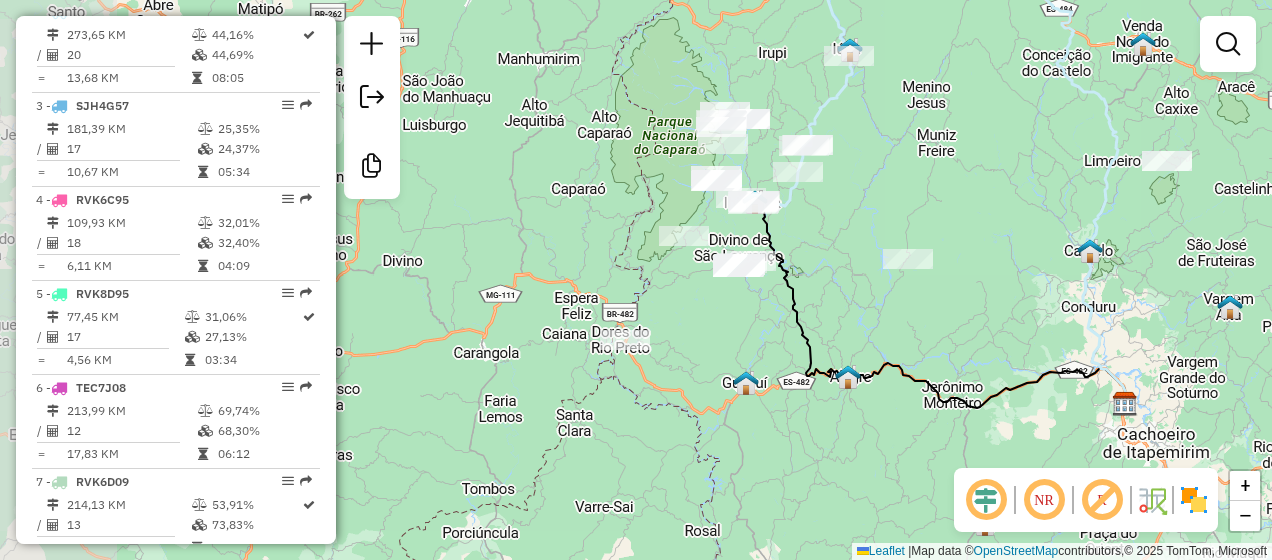 drag, startPoint x: 656, startPoint y: 314, endPoint x: 933, endPoint y: 226, distance: 290.6424 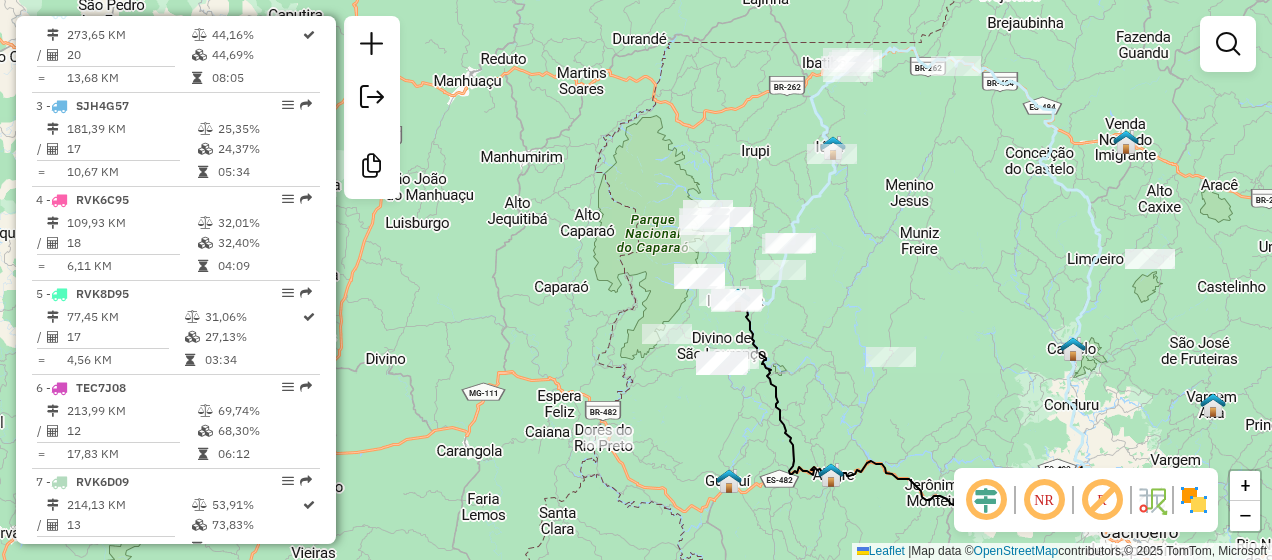 drag, startPoint x: 819, startPoint y: 308, endPoint x: 808, endPoint y: 376, distance: 68.88396 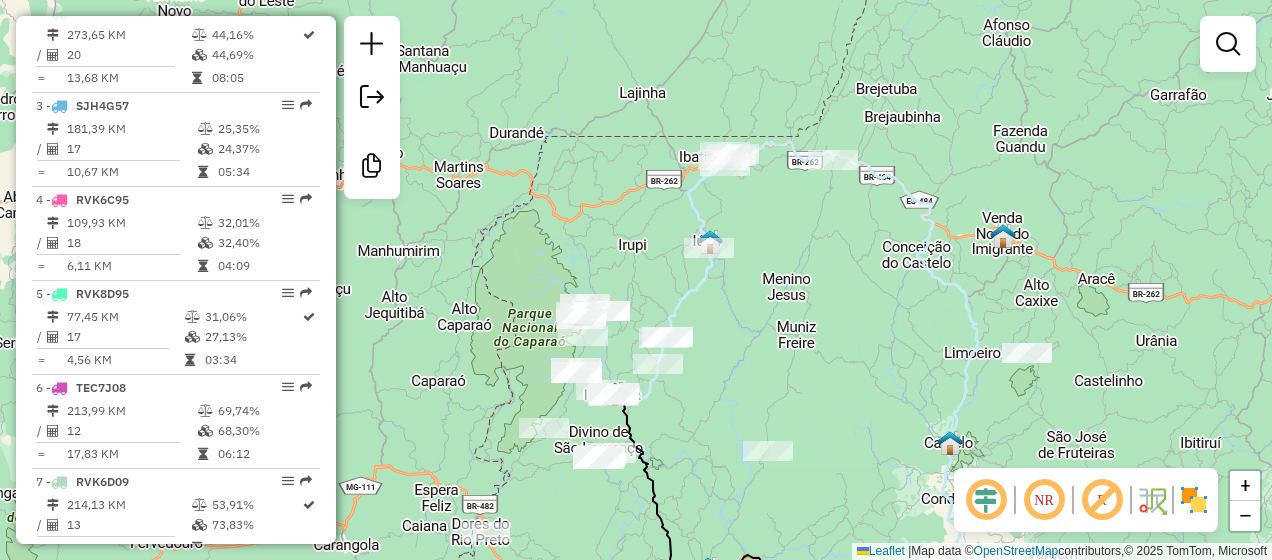 drag, startPoint x: 880, startPoint y: 277, endPoint x: 757, endPoint y: 370, distance: 154.20117 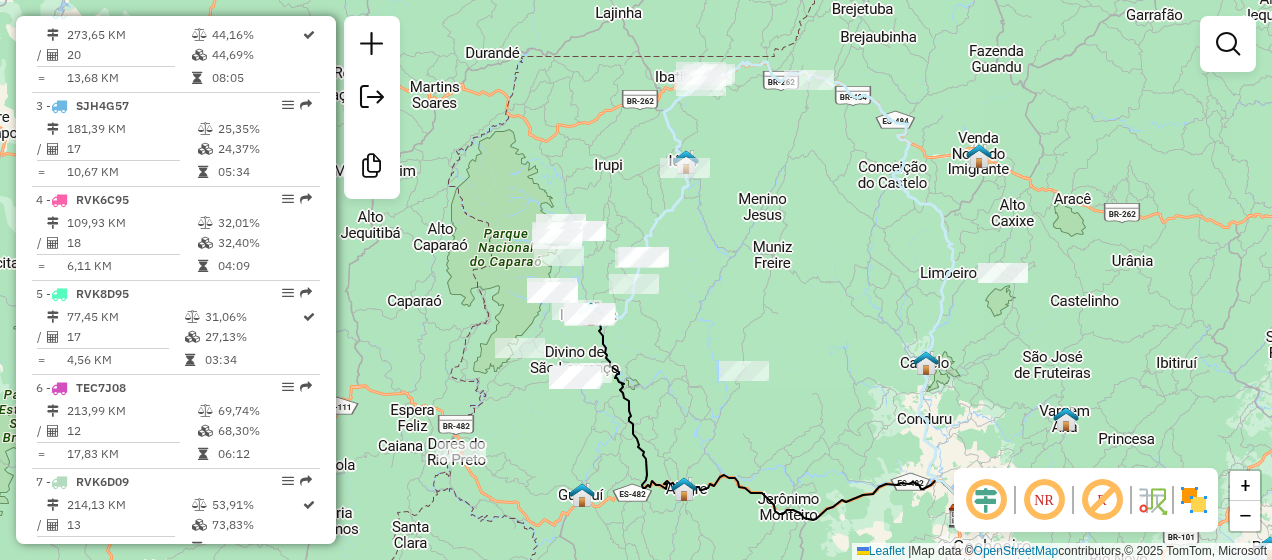 drag, startPoint x: 820, startPoint y: 380, endPoint x: 796, endPoint y: 300, distance: 83.52245 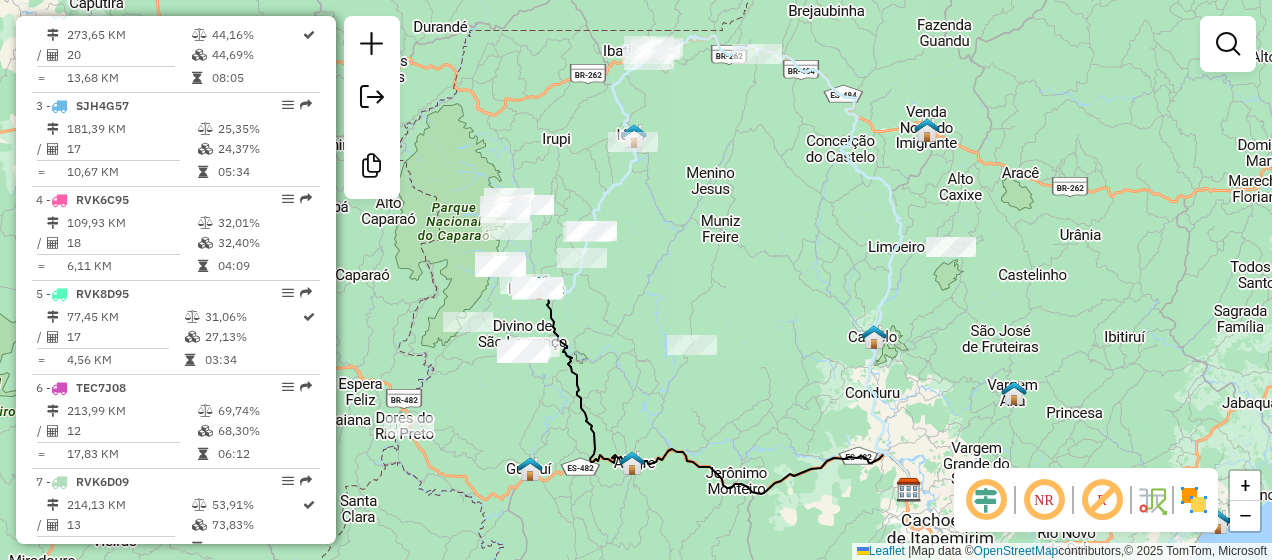 drag, startPoint x: 801, startPoint y: 325, endPoint x: 767, endPoint y: 369, distance: 55.605755 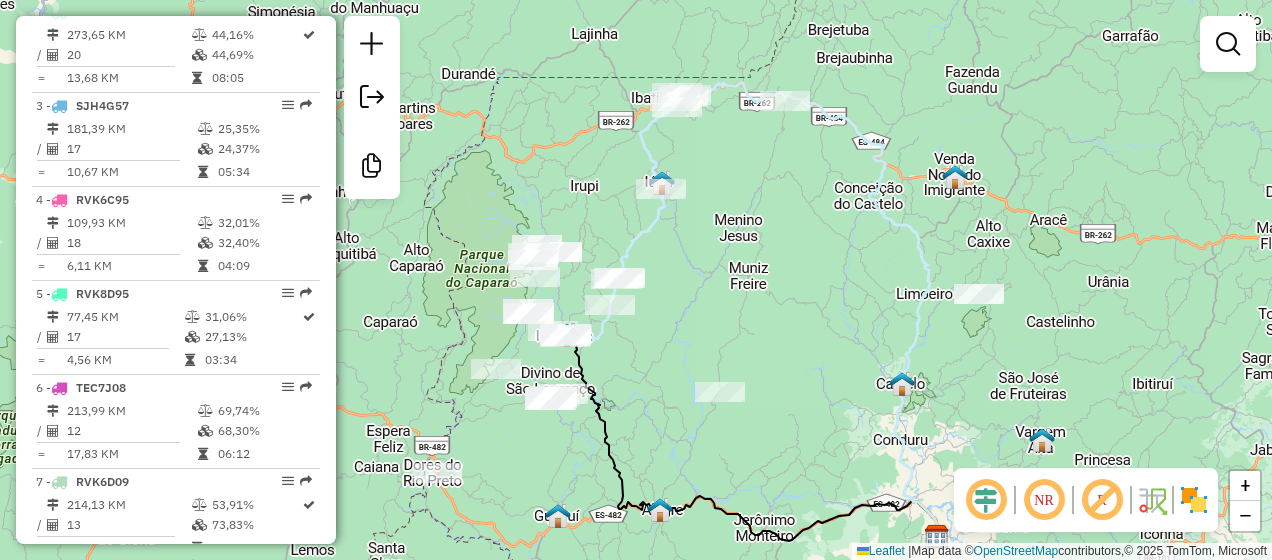 drag, startPoint x: 614, startPoint y: 316, endPoint x: 626, endPoint y: 362, distance: 47.539455 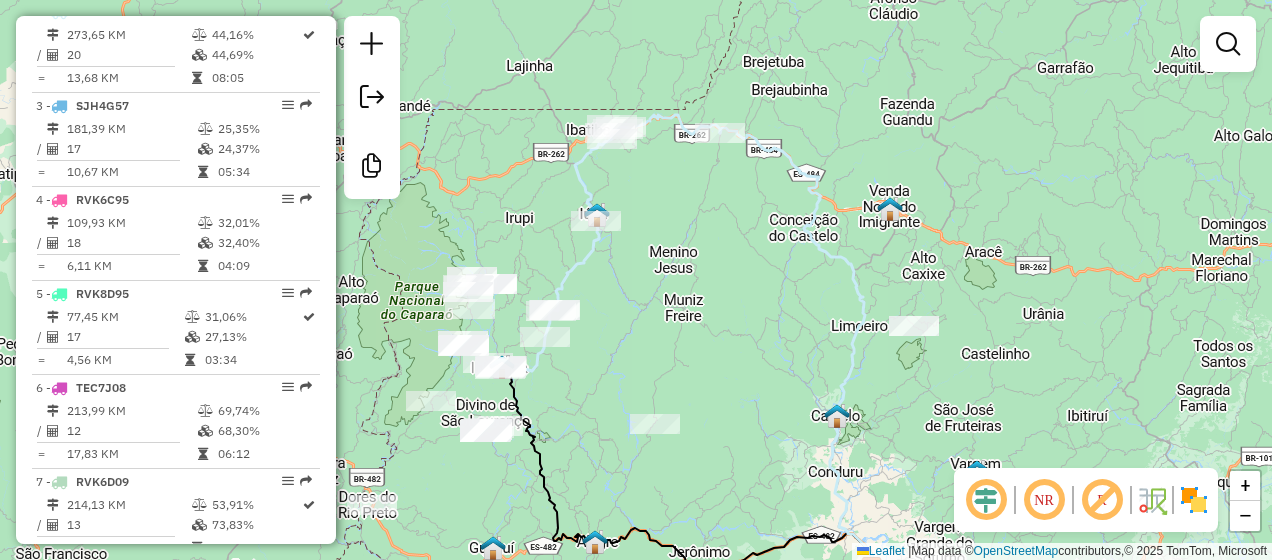 drag, startPoint x: 743, startPoint y: 340, endPoint x: 682, endPoint y: 366, distance: 66.309875 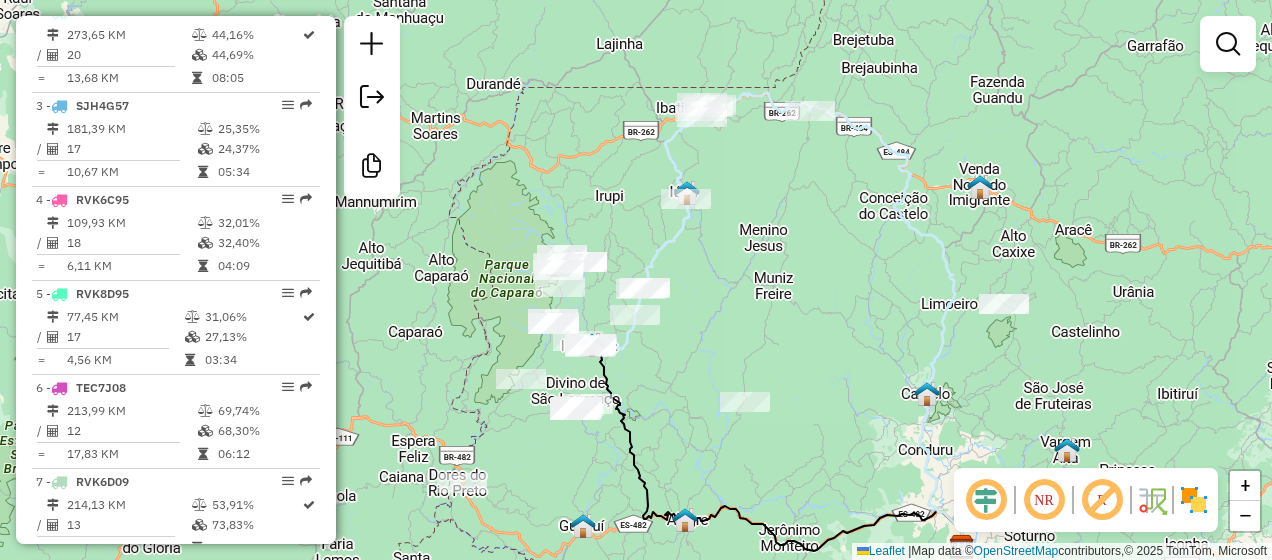 drag, startPoint x: 715, startPoint y: 360, endPoint x: 790, endPoint y: 343, distance: 76.902534 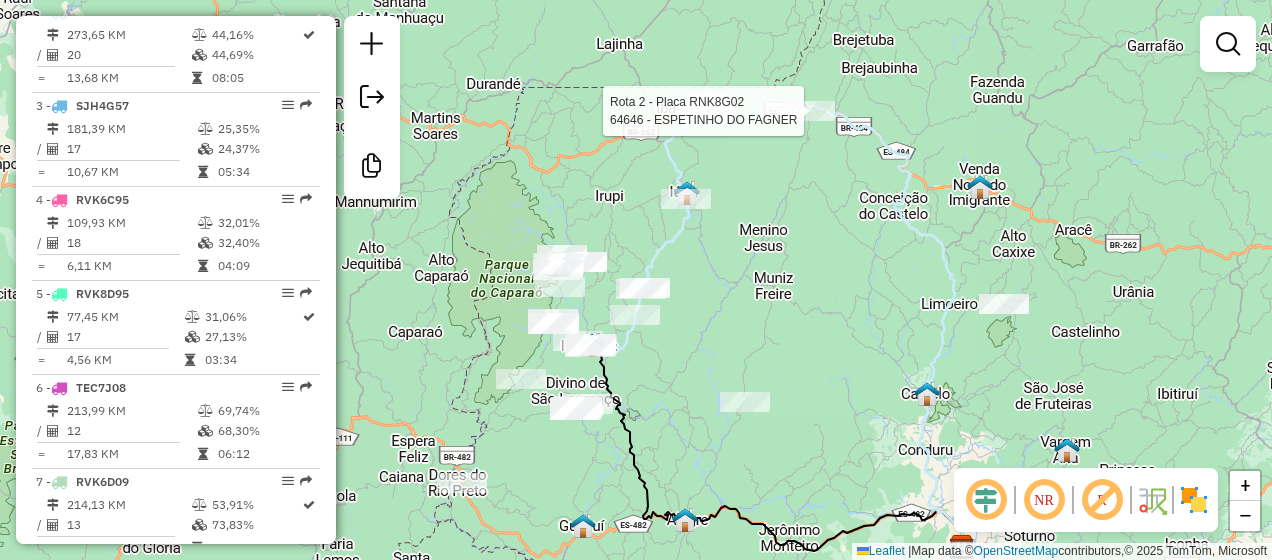 select on "**********" 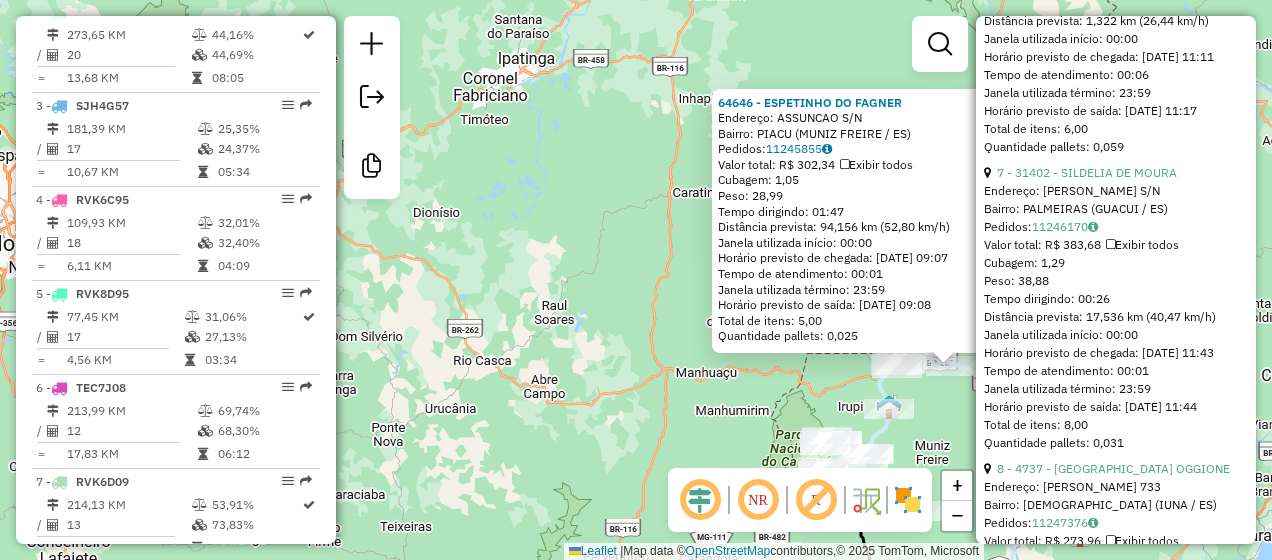 scroll, scrollTop: 2500, scrollLeft: 0, axis: vertical 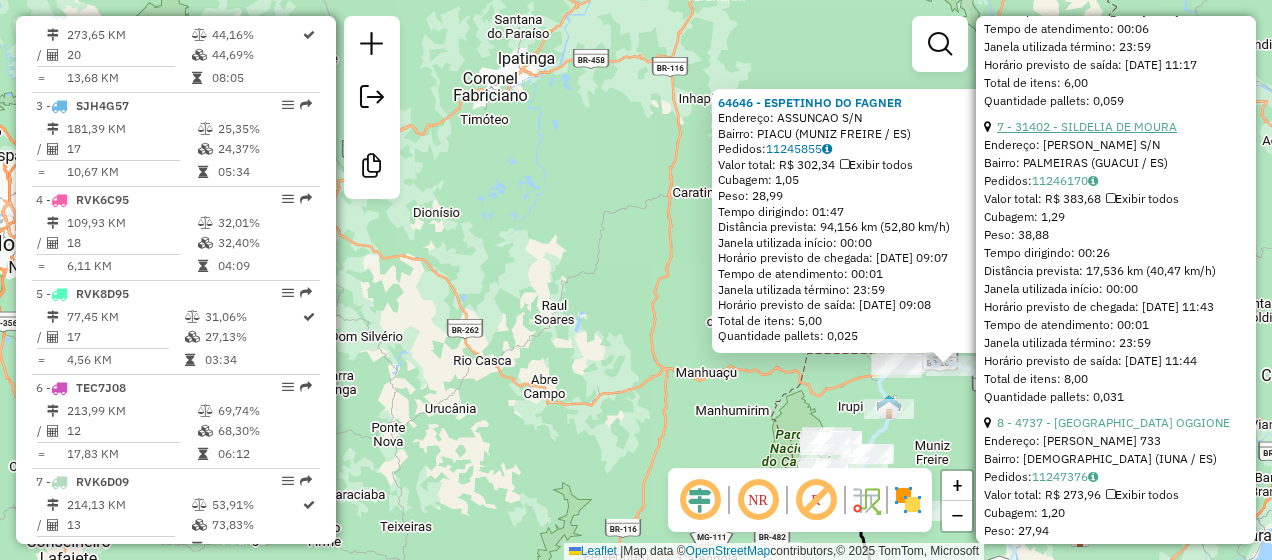click on "7 - 31402 - SILDELIA DE MOURA" at bounding box center [1087, 126] 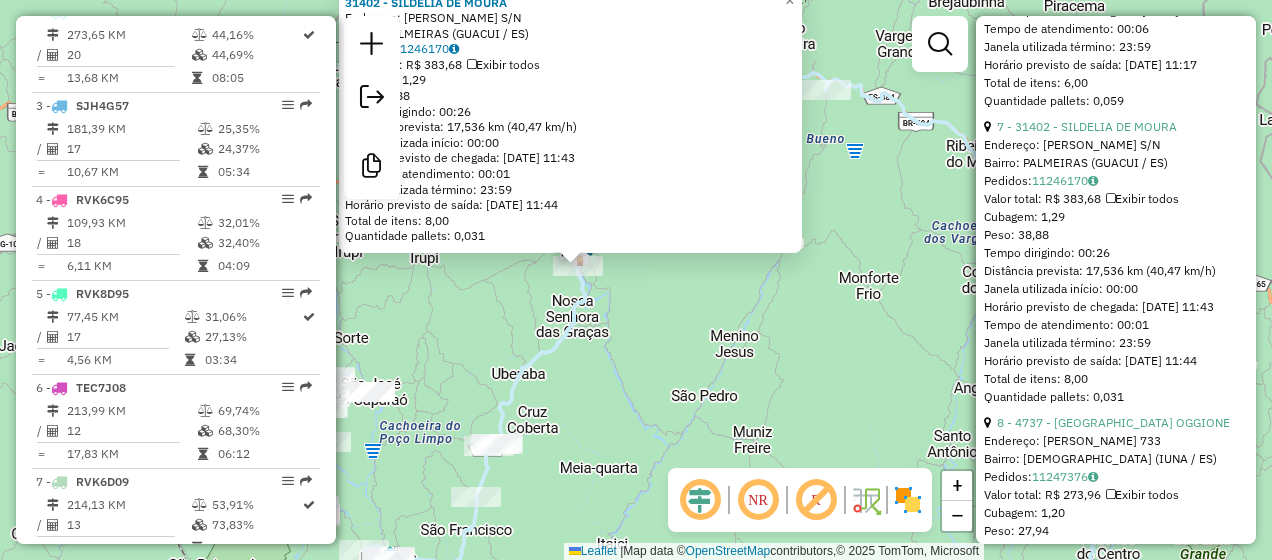 drag, startPoint x: 605, startPoint y: 287, endPoint x: 724, endPoint y: 442, distance: 195.41238 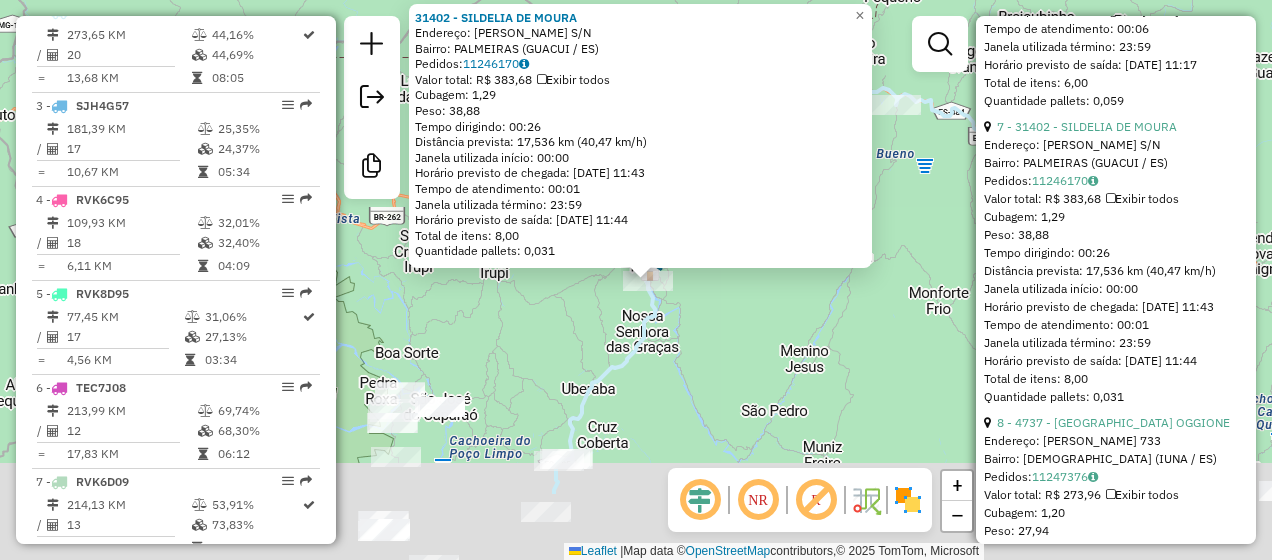 drag, startPoint x: 769, startPoint y: 434, endPoint x: 731, endPoint y: 312, distance: 127.78106 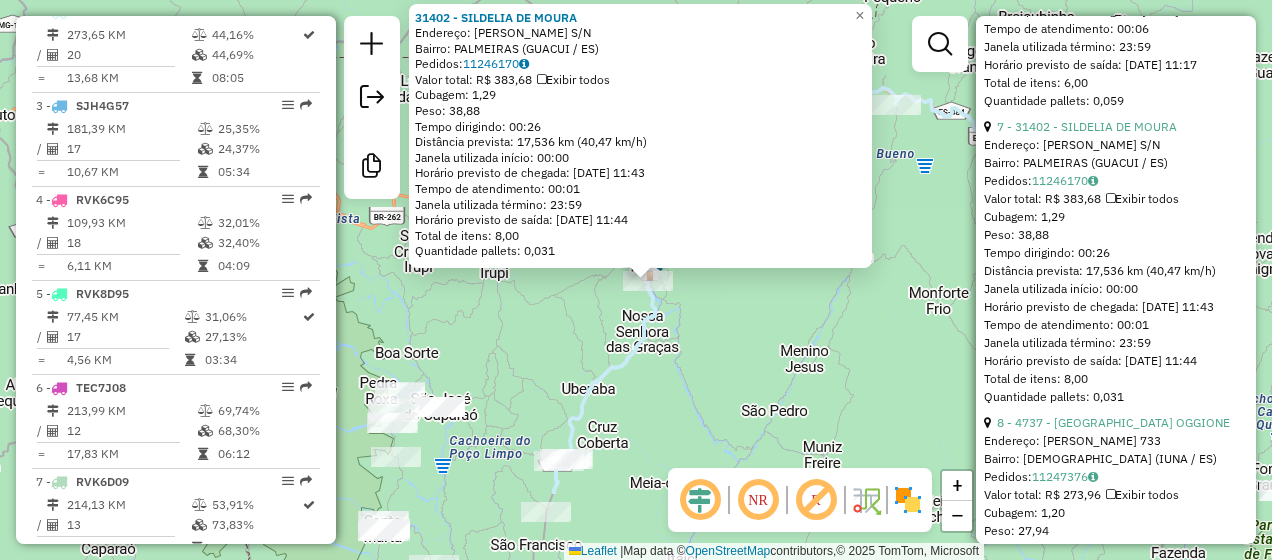 click on "31402 - SILDELIA DE MOURA  Endereço:  [PERSON_NAME] S/N   Bairro: PALMEIRAS (GUACUI / [GEOGRAPHIC_DATA])   Pedidos:  11246170   Valor total: R$ 383,68   Exibir todos   Cubagem: 1,29  Peso: 38,88  Tempo dirigindo: 00:26   Distância prevista: 17,536 km (40,47 km/h)   [GEOGRAPHIC_DATA] utilizada início: 00:00   Horário previsto de chegada: [DATE] 11:43   Tempo de atendimento: 00:01   Janela utilizada término: 23:59   Horário previsto de saída: [DATE] 11:44   Total de itens: 8,00   Quantidade pallets: 0,031  × Janela de atendimento Grade de atendimento Capacidade Transportadoras Veículos Cliente Pedidos  Rotas Selecione os dias de semana para filtrar as janelas de atendimento  Seg   Ter   Qua   Qui   Sex   Sáb   Dom  Informe o período da janela de atendimento: De: Até:  Filtrar exatamente a janela do cliente  Considerar janela de atendimento padrão  Selecione os dias de semana para filtrar as grades de atendimento  Seg   Ter   Qua   Qui   Sex   Sáb   Dom   Clientes fora do dia de atendimento selecionado" 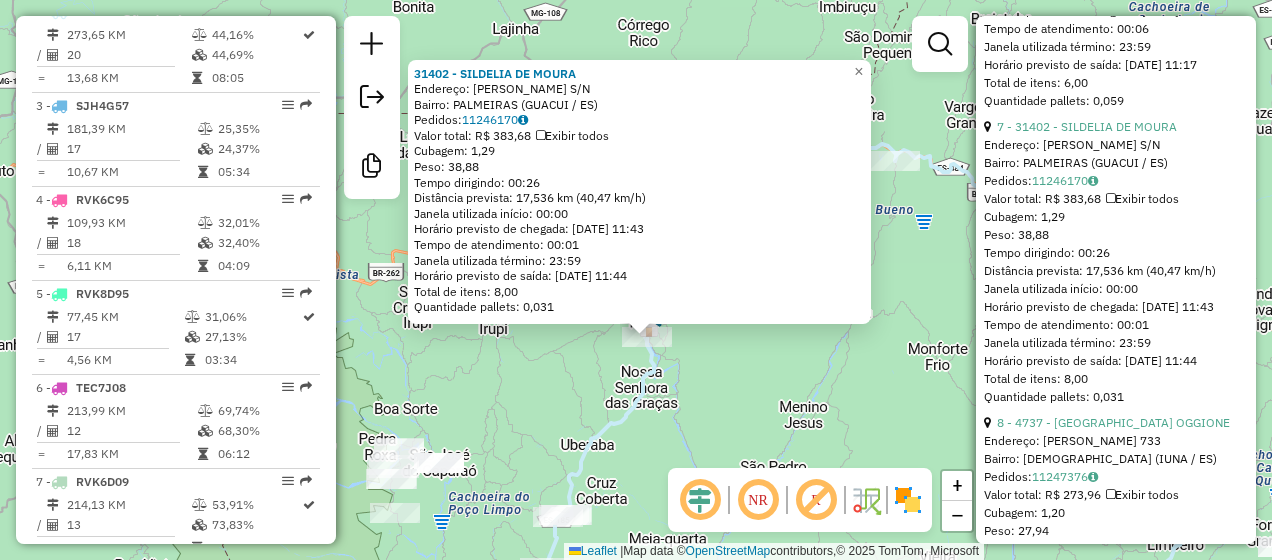 drag, startPoint x: 706, startPoint y: 296, endPoint x: 699, endPoint y: 353, distance: 57.428215 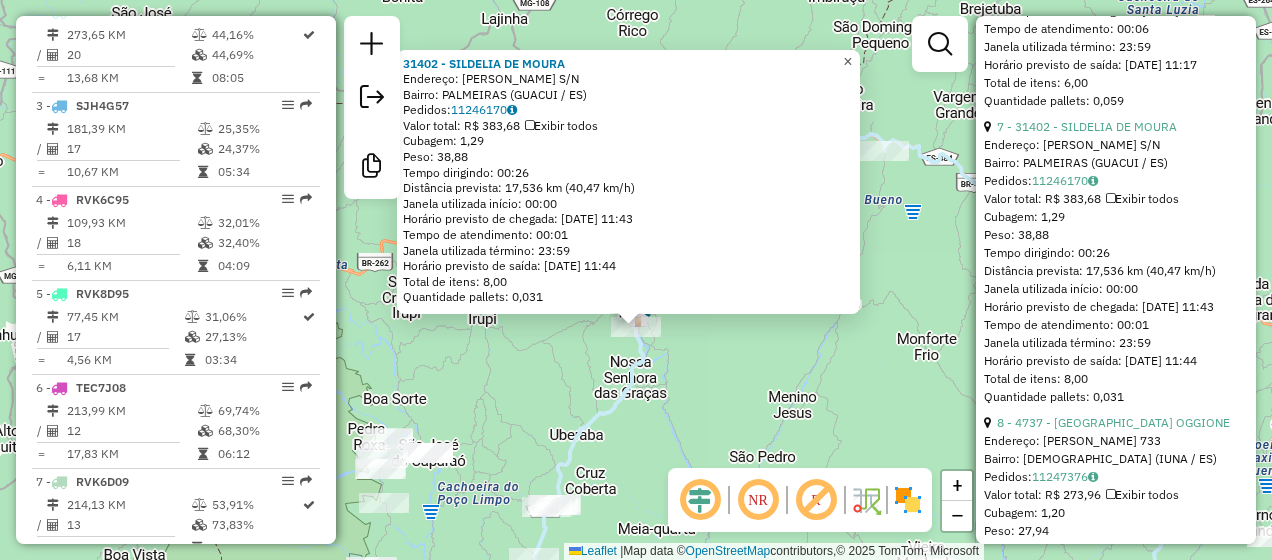 click on "×" 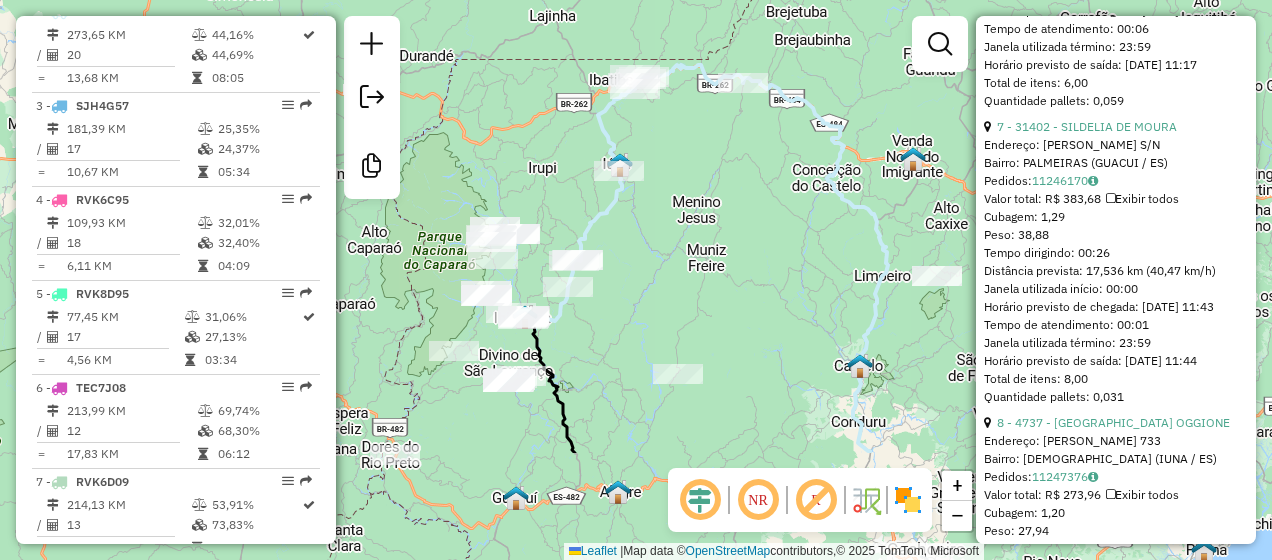 drag, startPoint x: 714, startPoint y: 268, endPoint x: 668, endPoint y: 178, distance: 101.07423 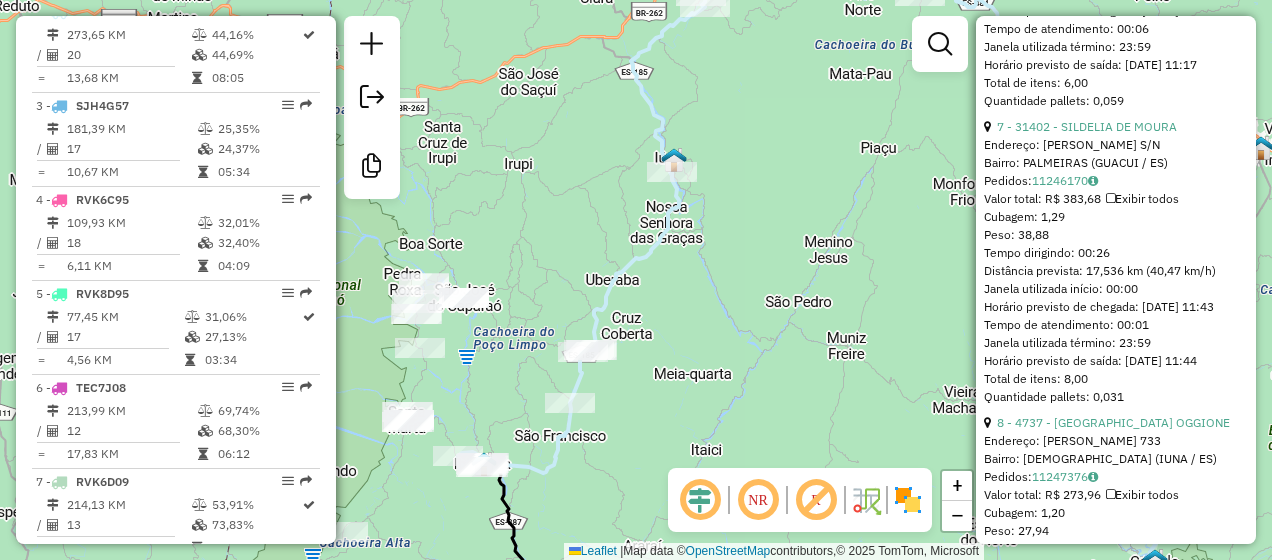 drag, startPoint x: 608, startPoint y: 284, endPoint x: 735, endPoint y: 279, distance: 127.09839 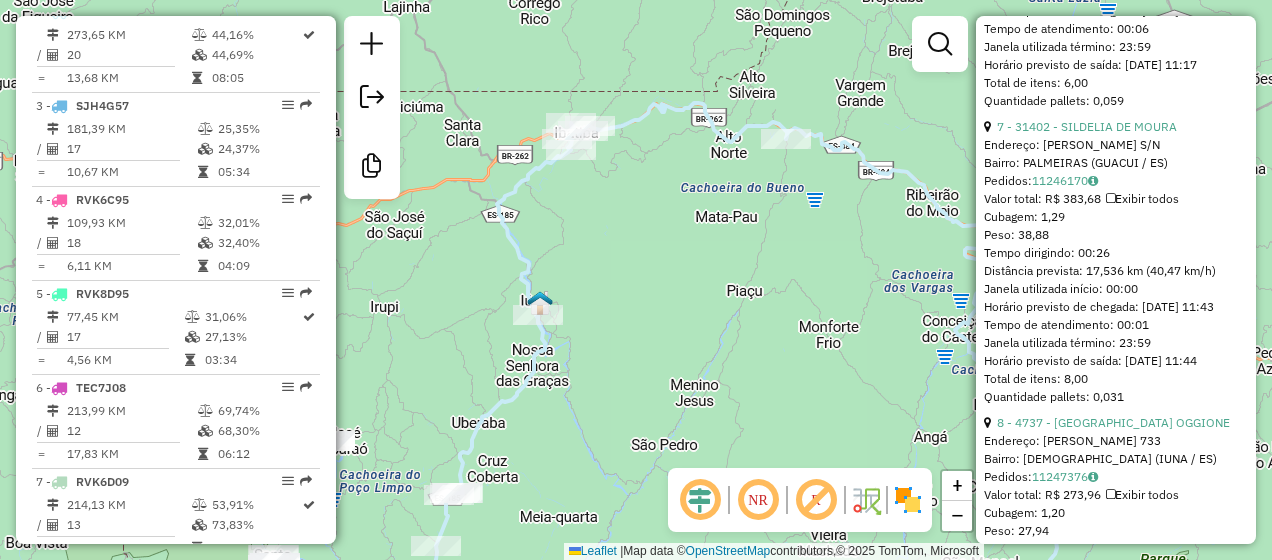 drag, startPoint x: 735, startPoint y: 279, endPoint x: 601, endPoint y: 422, distance: 195.97194 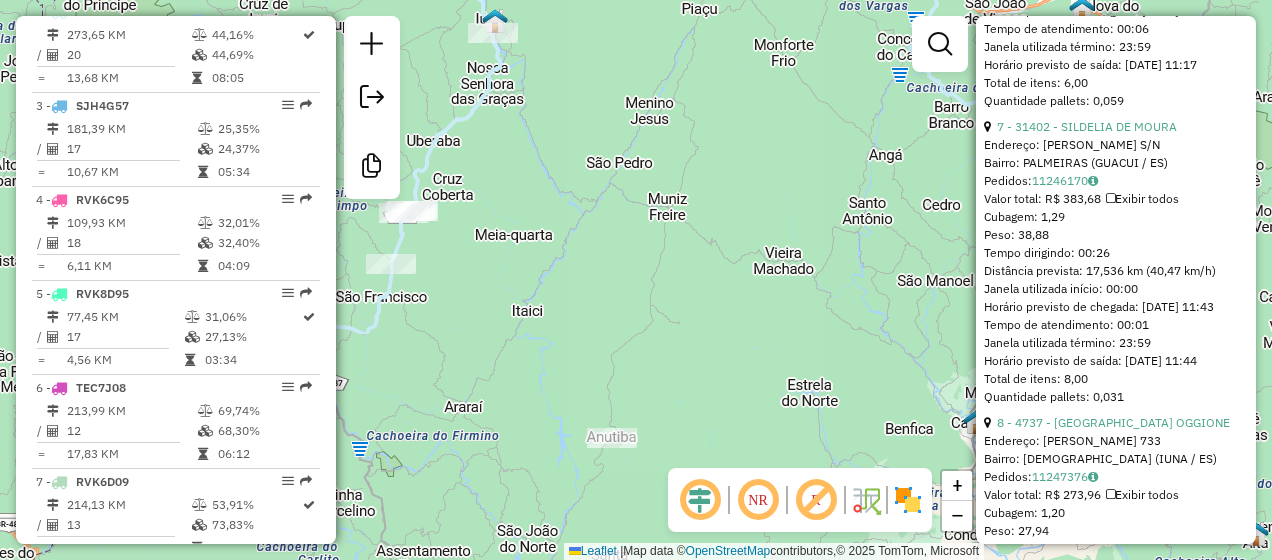 drag, startPoint x: 666, startPoint y: 326, endPoint x: 621, endPoint y: 44, distance: 285.56784 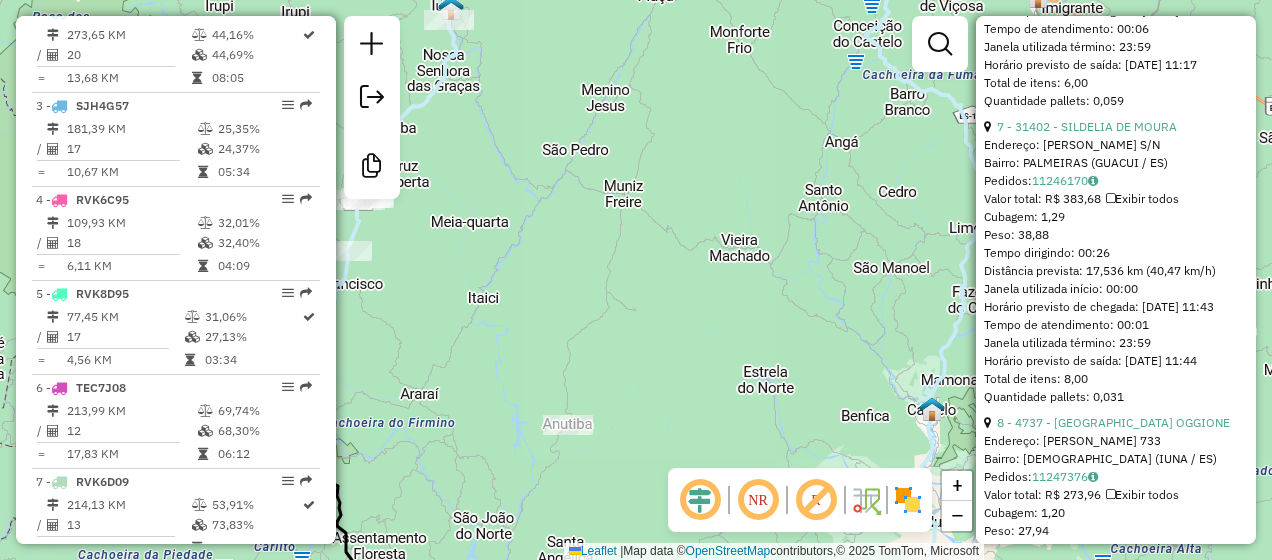 drag, startPoint x: 731, startPoint y: 212, endPoint x: 687, endPoint y: 199, distance: 45.88028 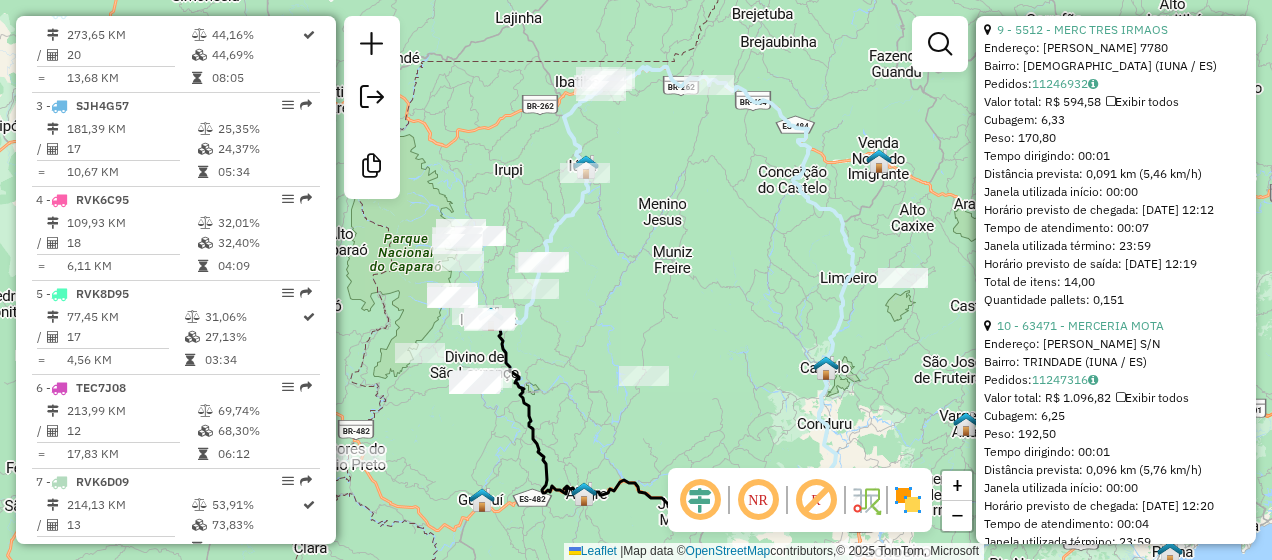 scroll, scrollTop: 3200, scrollLeft: 0, axis: vertical 